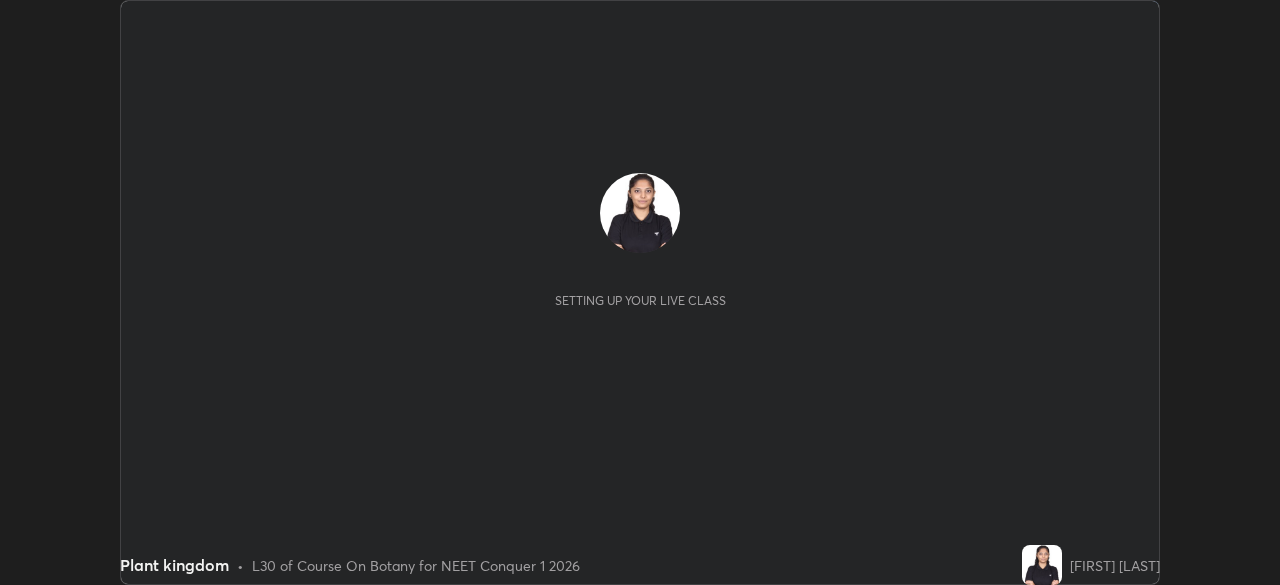 scroll, scrollTop: 0, scrollLeft: 0, axis: both 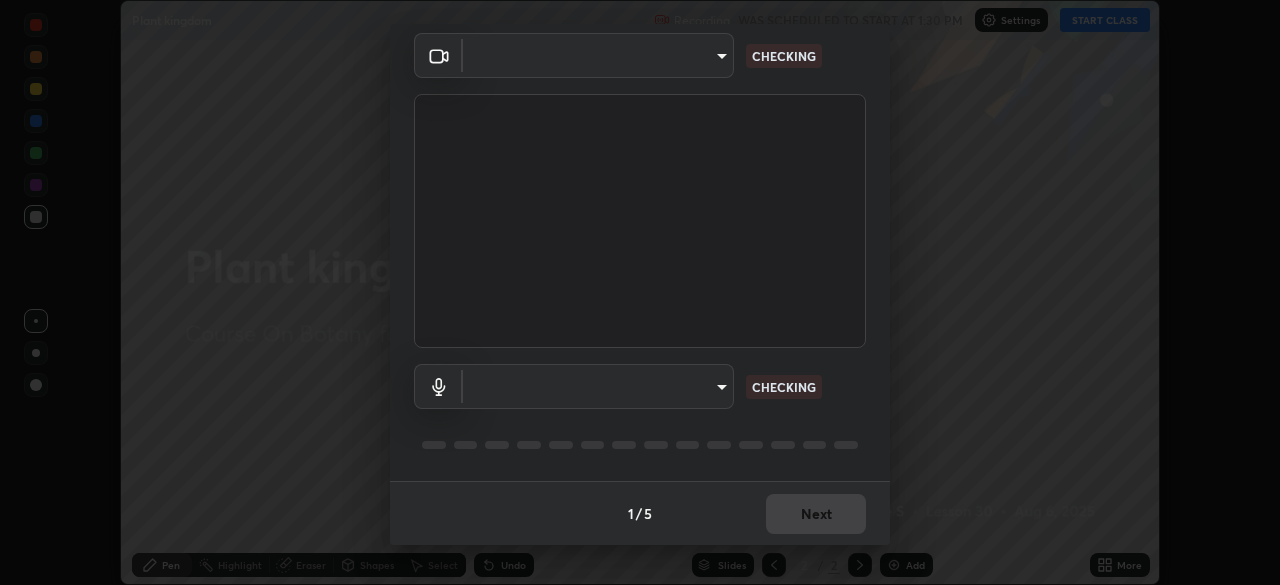 type on "f7a3972b1aa4ccc2bb278f1e0e3147348a18408e8ce32c2dd239d99c5c07823a" 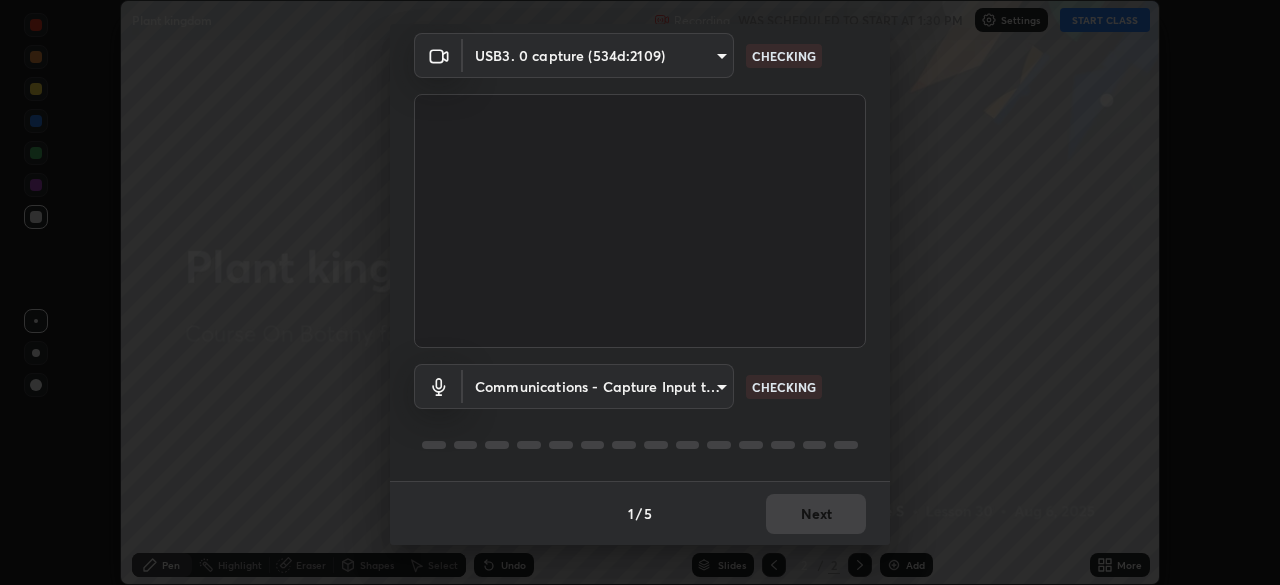 click on "Erase all Plant kingdom Recording WAS SCHEDULED TO START AT  1:30 PM Settings START CLASS Setting up your live class Plant kingdom • L30 of Course On Botany for NEET Conquer 1 2026 [FIRST] [LAST] Pen Highlight Eraser Shapes Select Undo Slides 2 / 2 Add More No doubts shared Encourage your learners to ask a doubt for better clarity Report an issue Reason for reporting Buffering Chat not working Audio - Video sync issue Educator video quality low ​ Attach an image Report Media settings USB3. 0 capture (534d:2109) f7a3972b1aa4ccc2bb278f1e0e3147348a18408e8ce32c2dd239d99c5c07823a CHECKING Communications - Capture Input terminal (Digital Array MIC) communications CHECKING 1 / 5 Next" at bounding box center (640, 292) 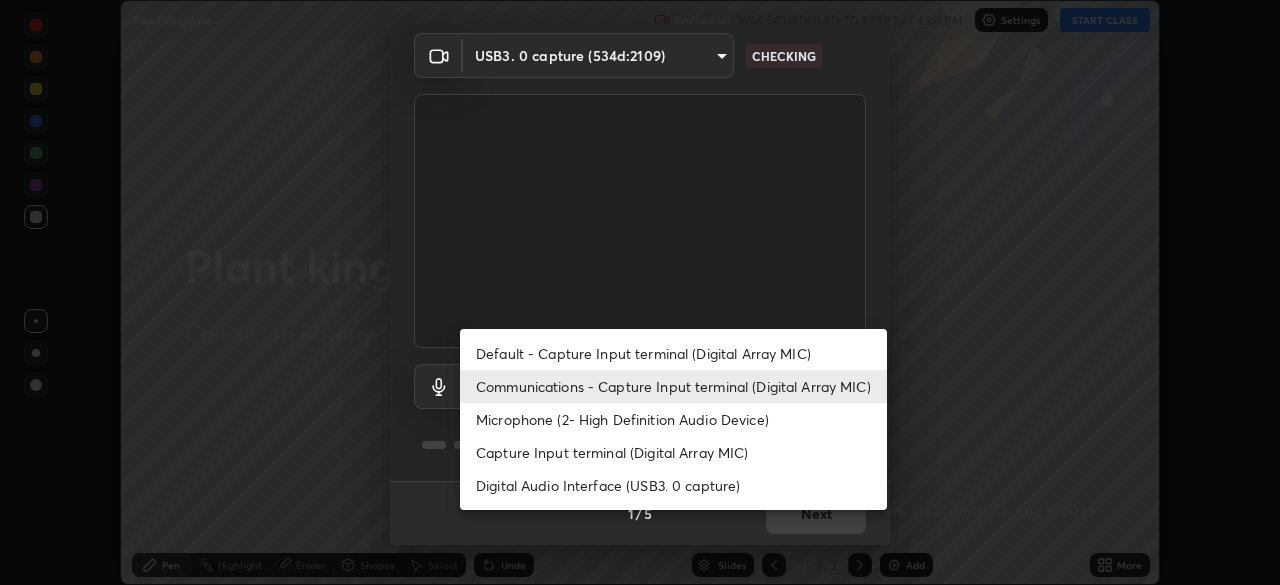 click on "Default - Capture Input terminal (Digital Array MIC)" at bounding box center (673, 353) 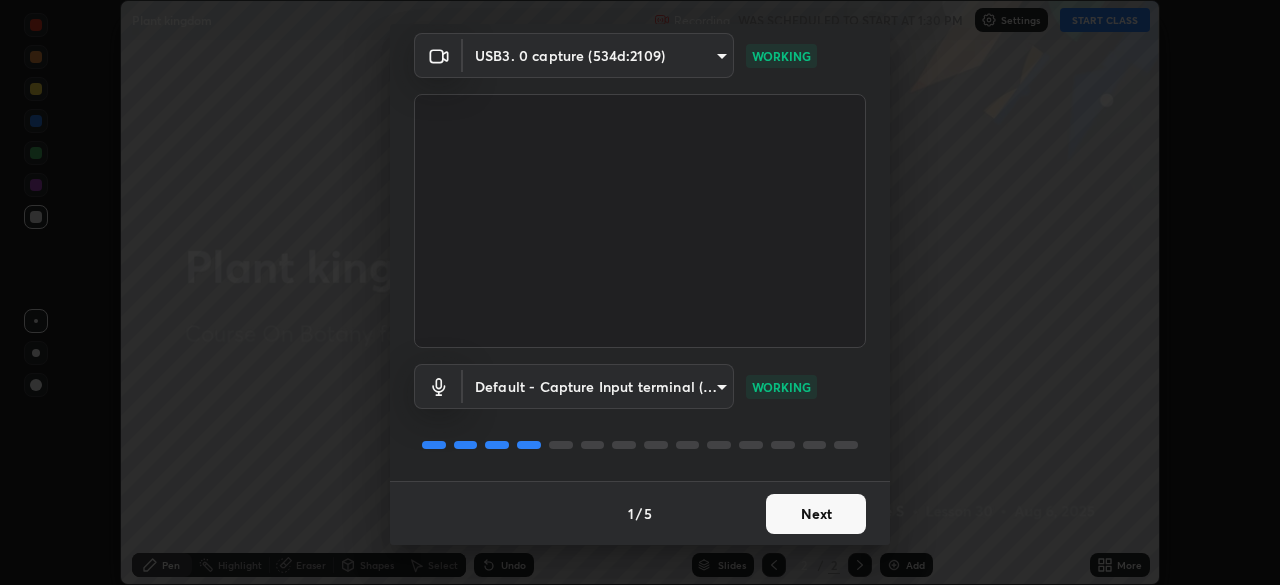 click on "Next" at bounding box center [816, 514] 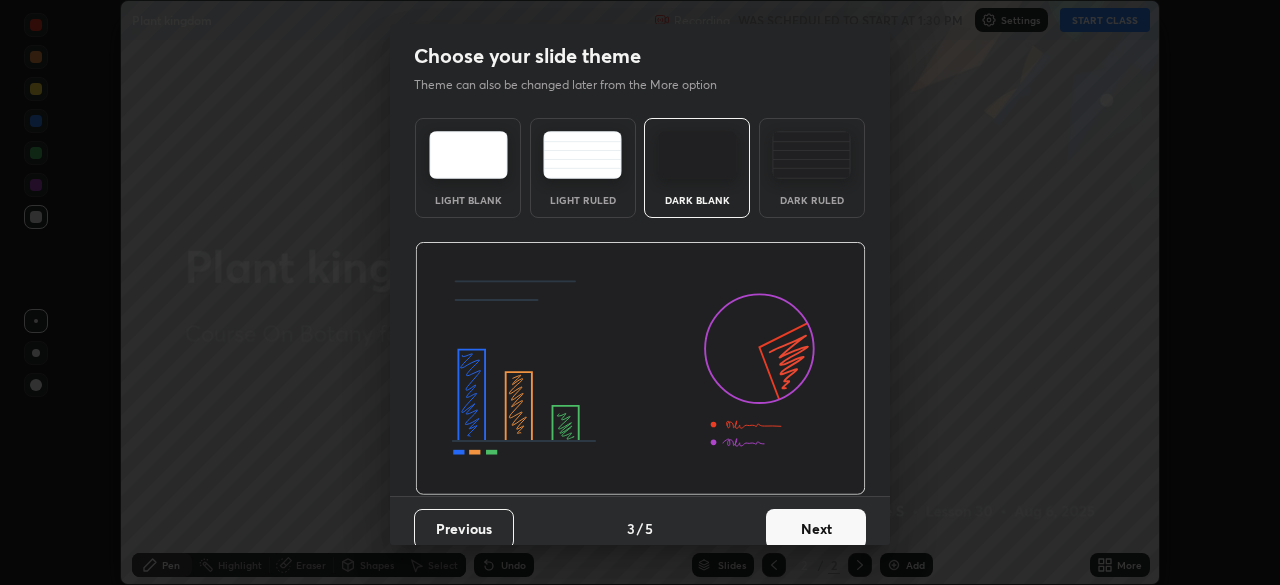 click on "Next" at bounding box center [816, 529] 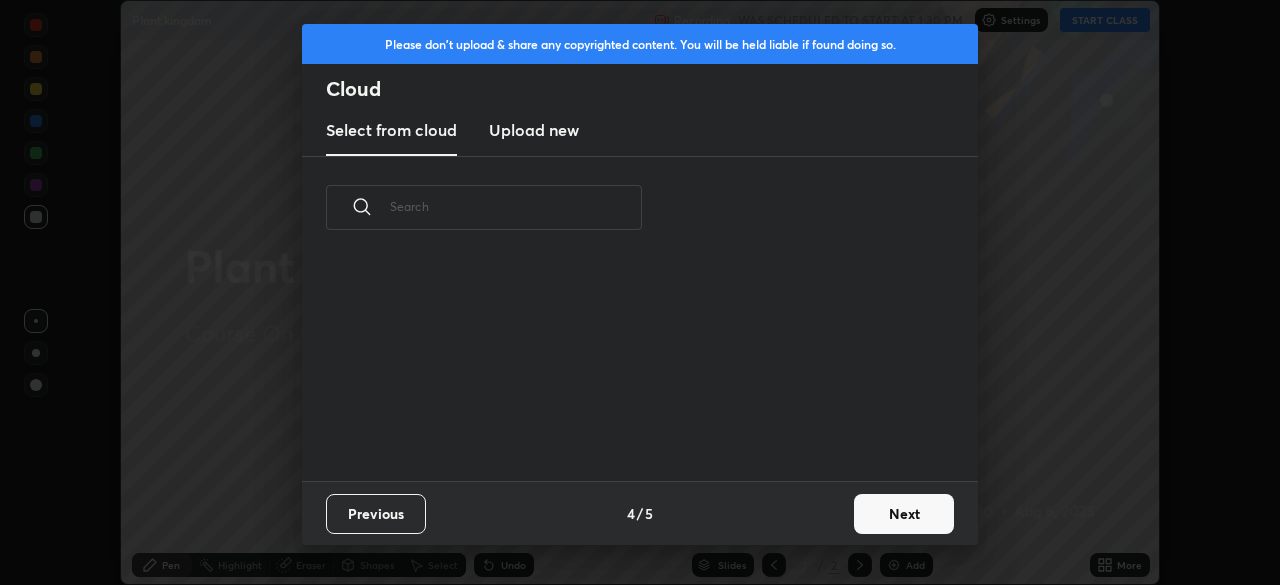 click on "Next" at bounding box center (904, 514) 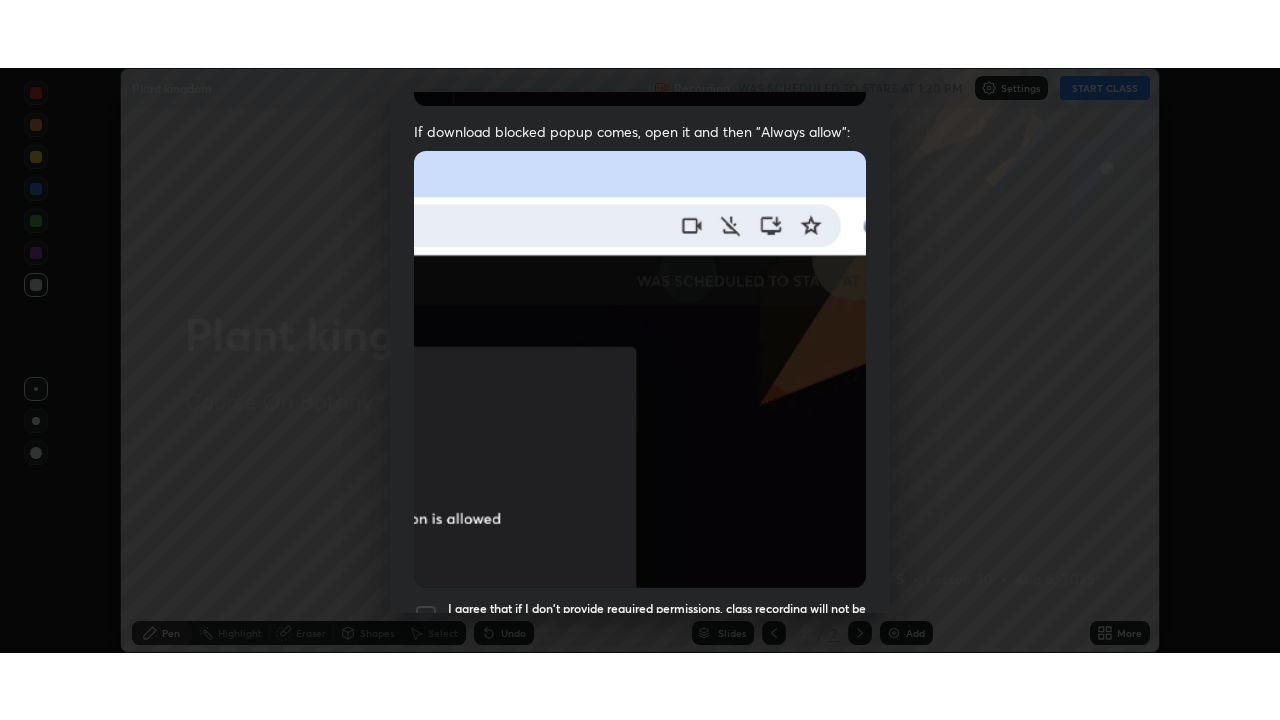 scroll, scrollTop: 479, scrollLeft: 0, axis: vertical 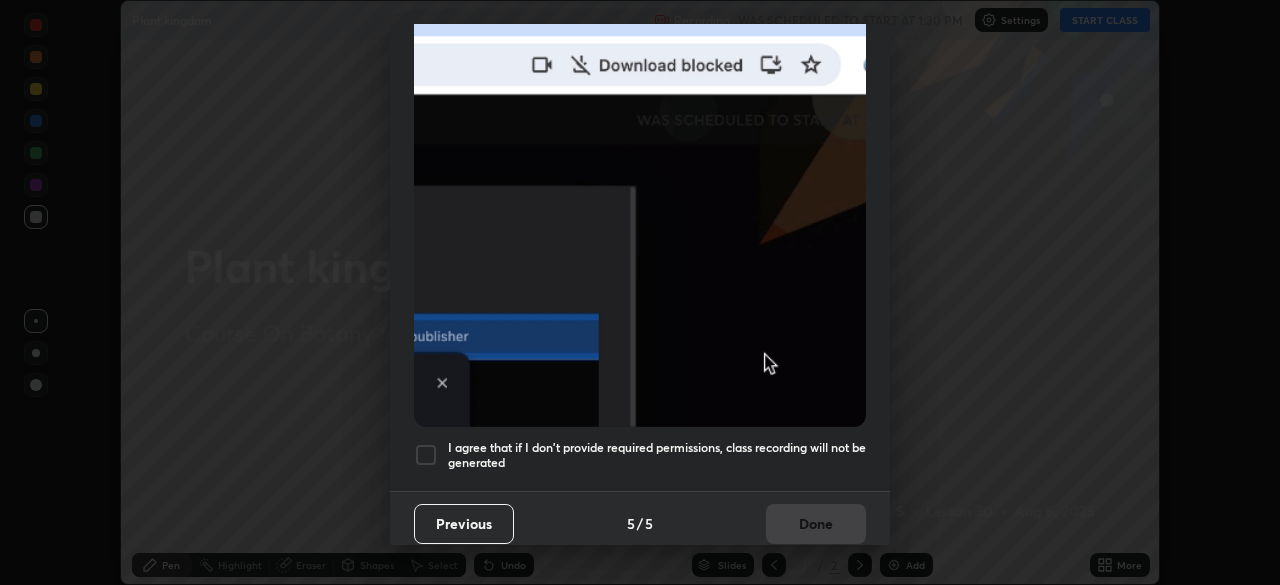 click at bounding box center (426, 455) 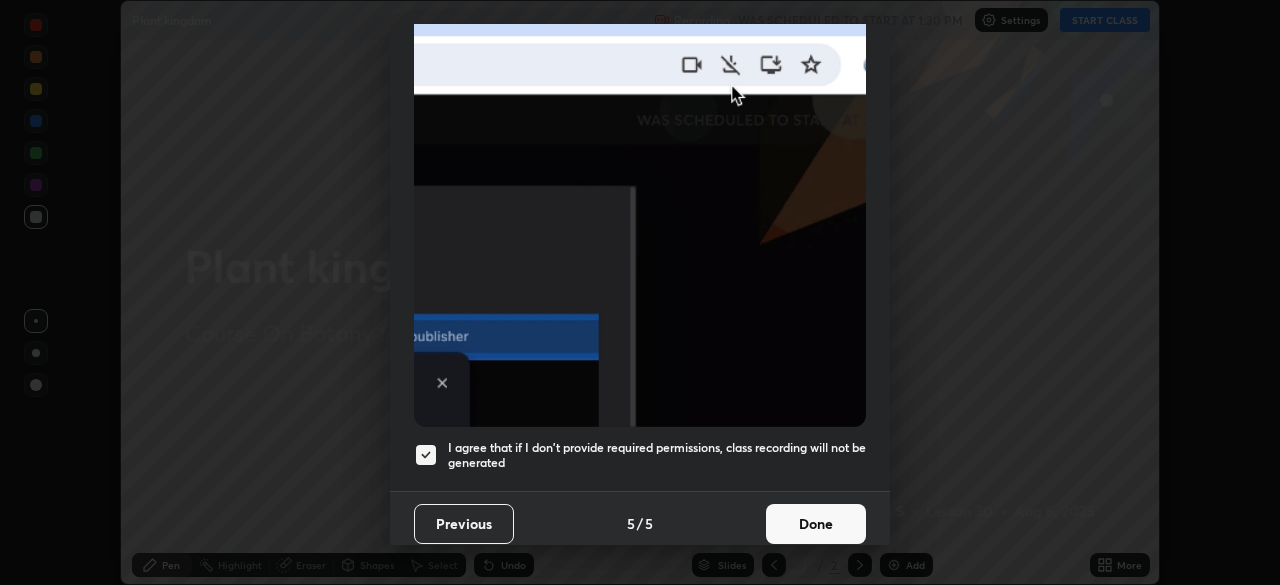 click on "Done" at bounding box center [816, 524] 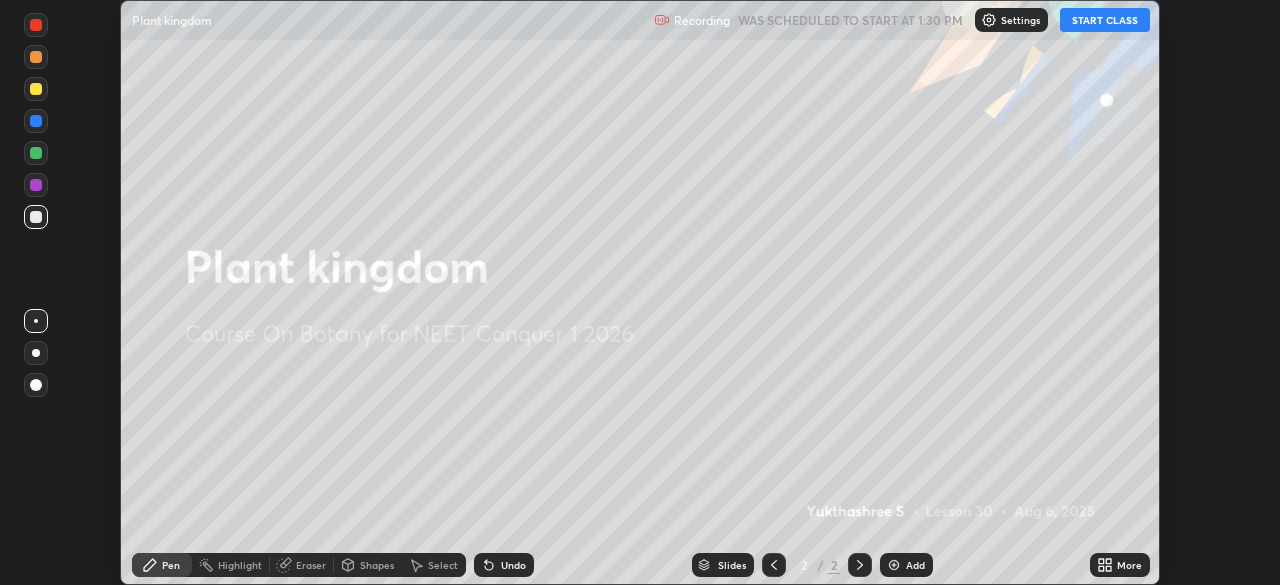 click on "START CLASS" at bounding box center [1105, 20] 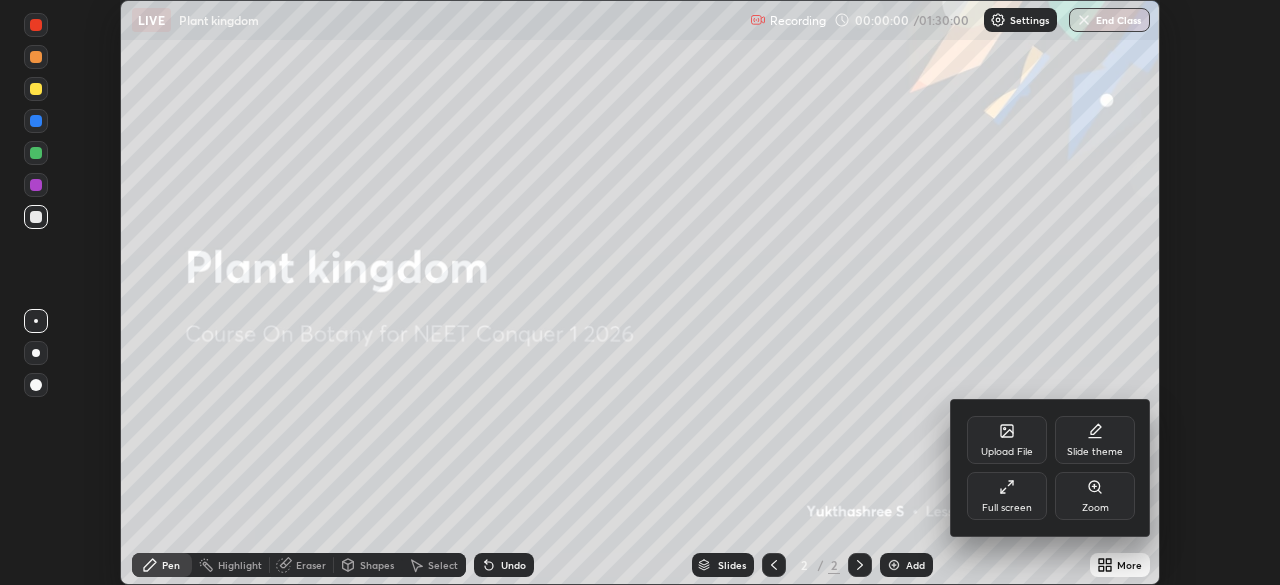 click on "Full screen" at bounding box center (1007, 496) 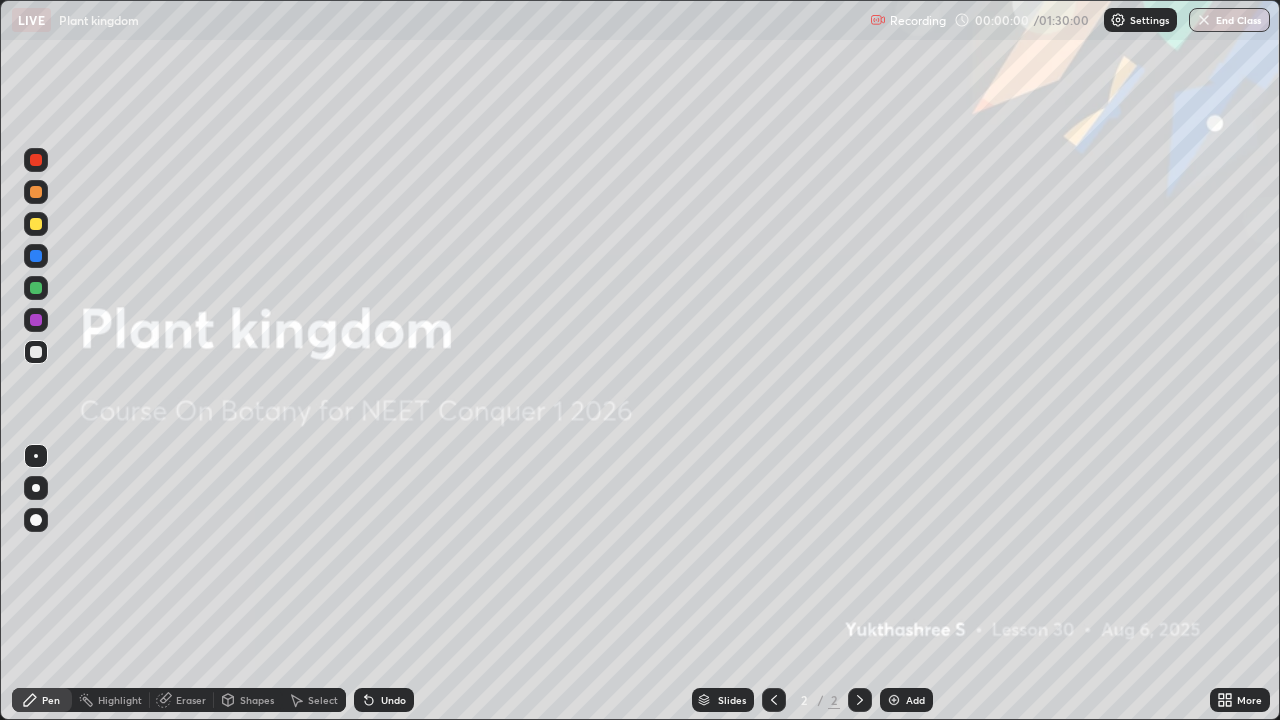 scroll, scrollTop: 99280, scrollLeft: 98720, axis: both 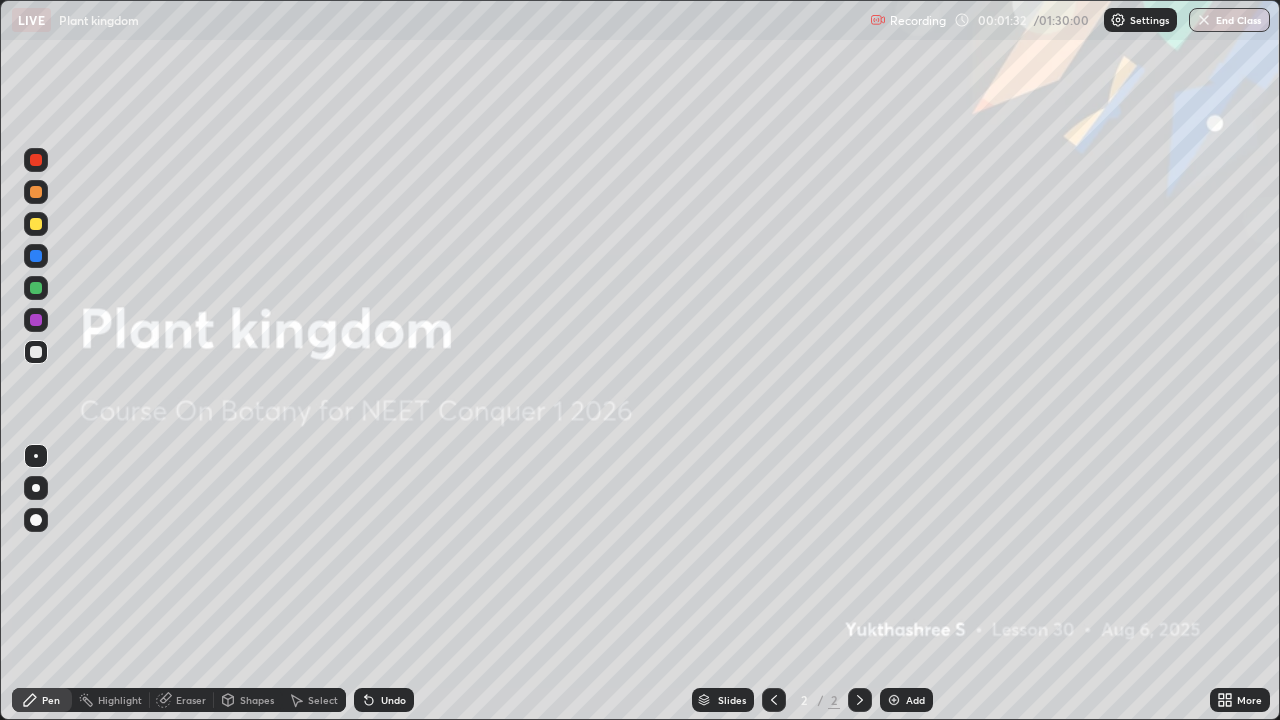 click on "More" at bounding box center (1249, 700) 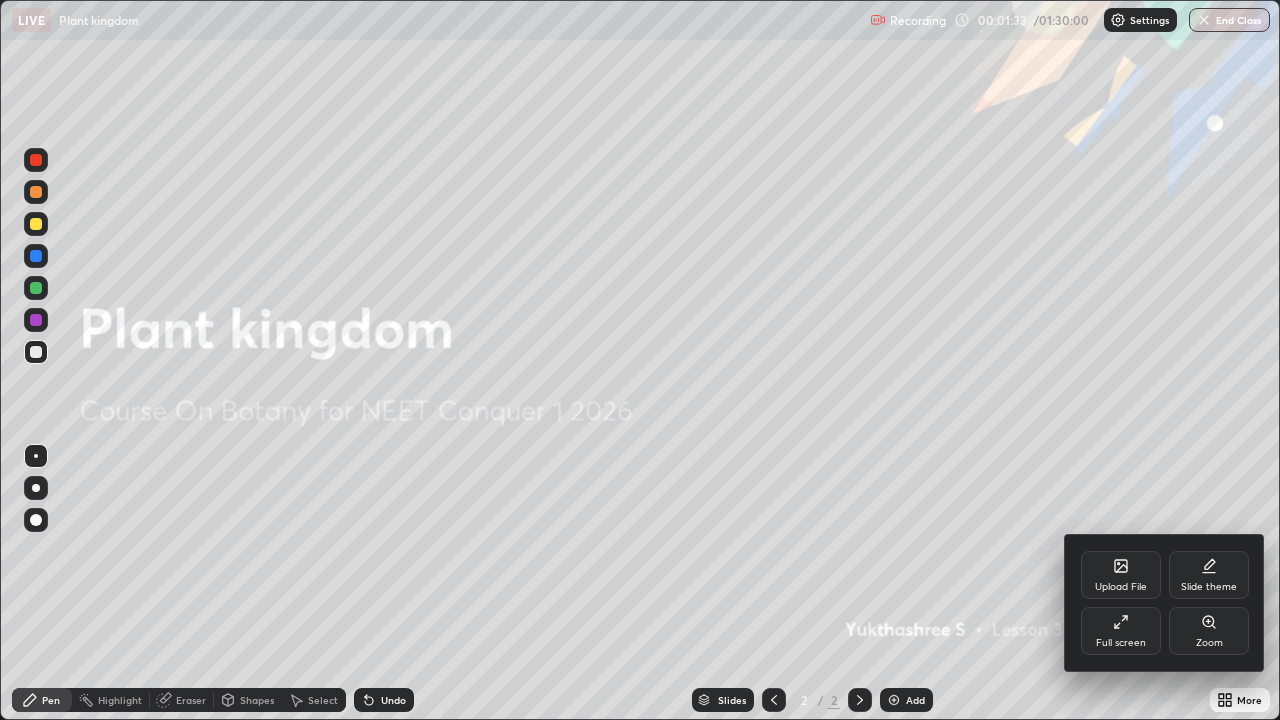 click 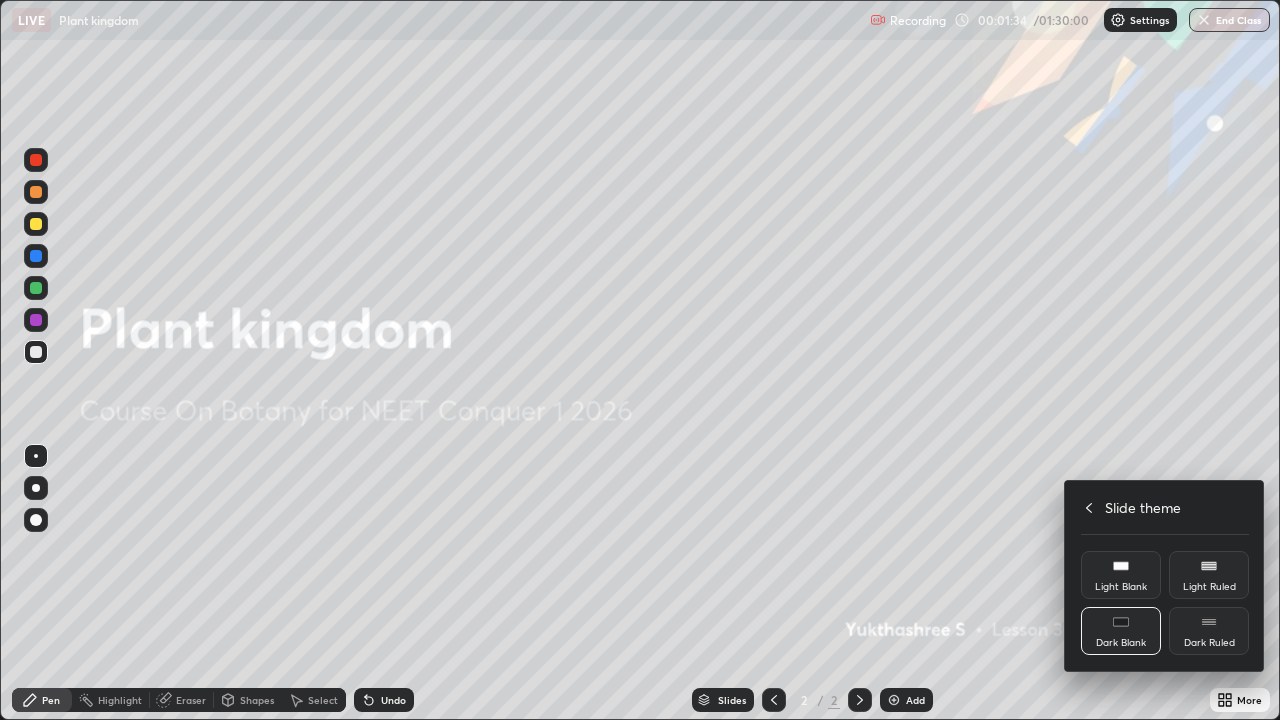 click on "Dark Ruled" at bounding box center (1209, 631) 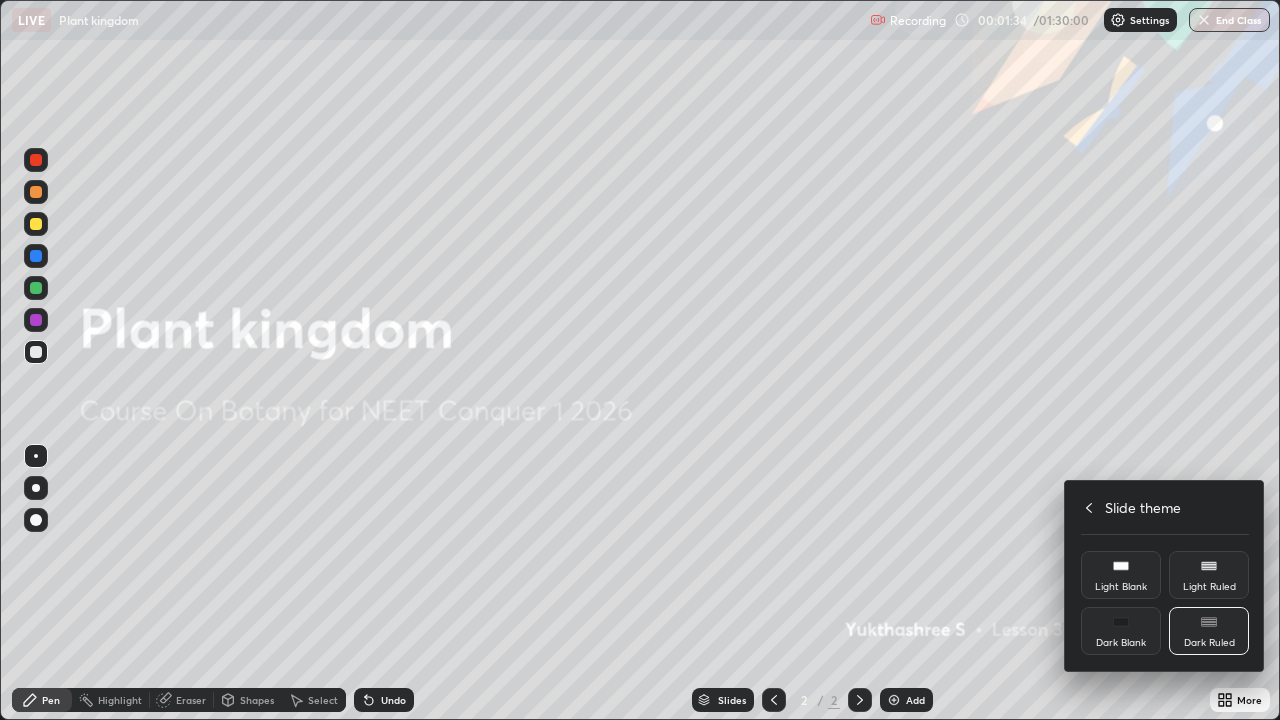 click at bounding box center (640, 360) 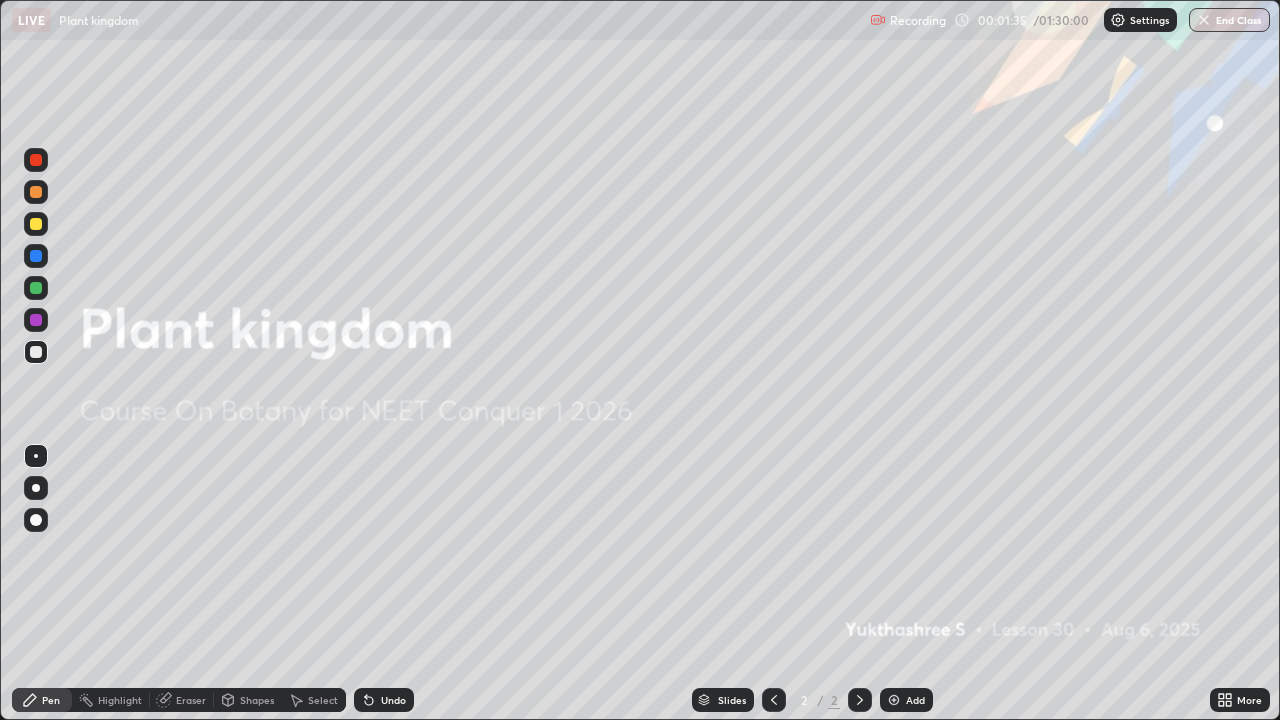 click on "Add" at bounding box center (915, 700) 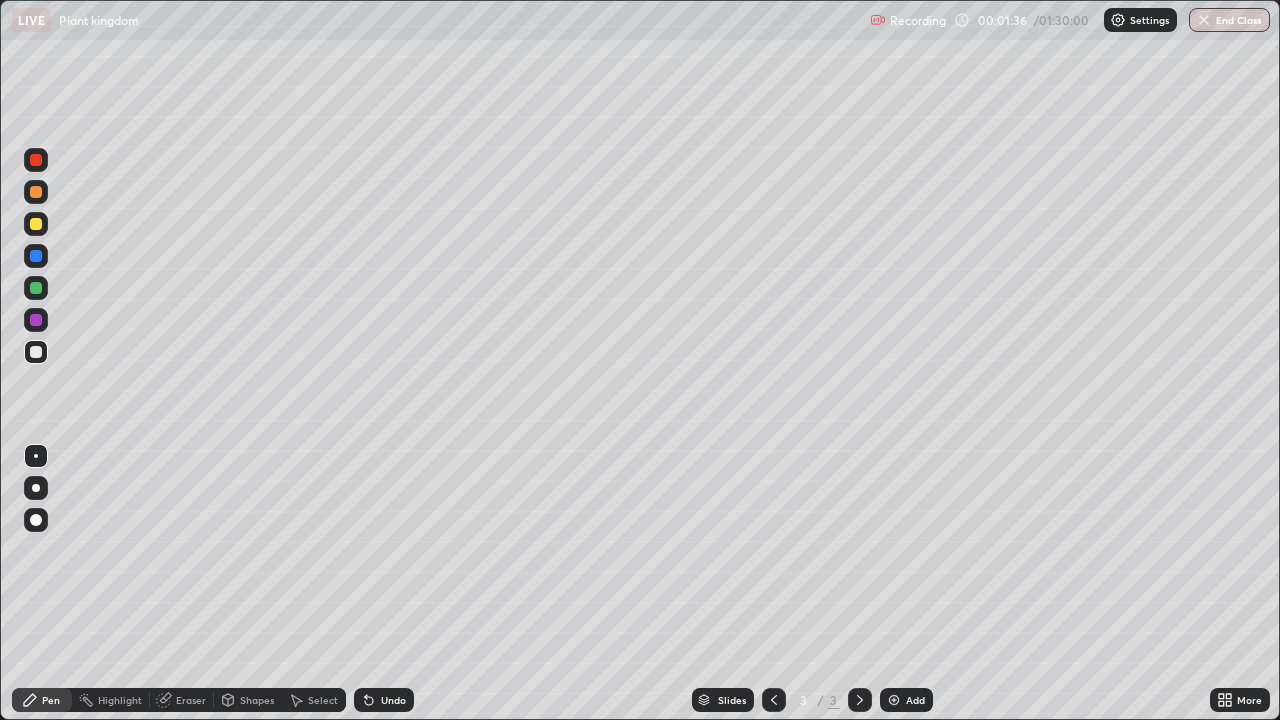 click at bounding box center (36, 288) 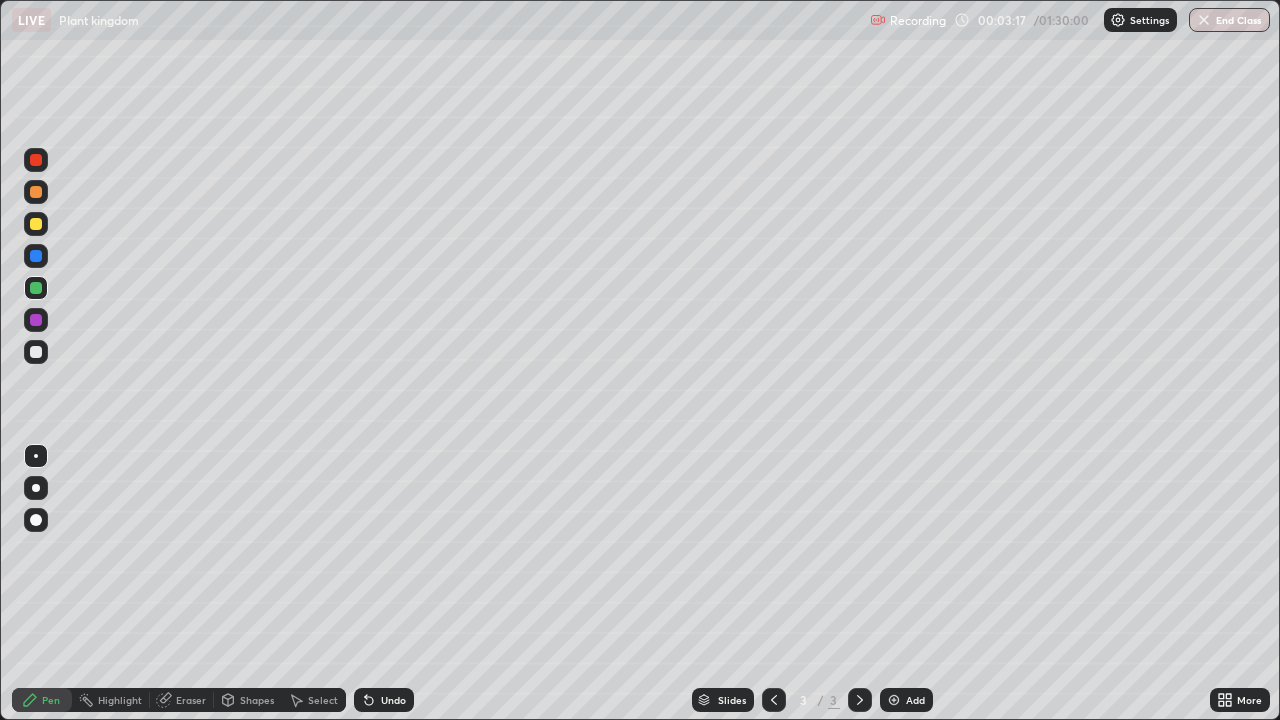 click at bounding box center [36, 288] 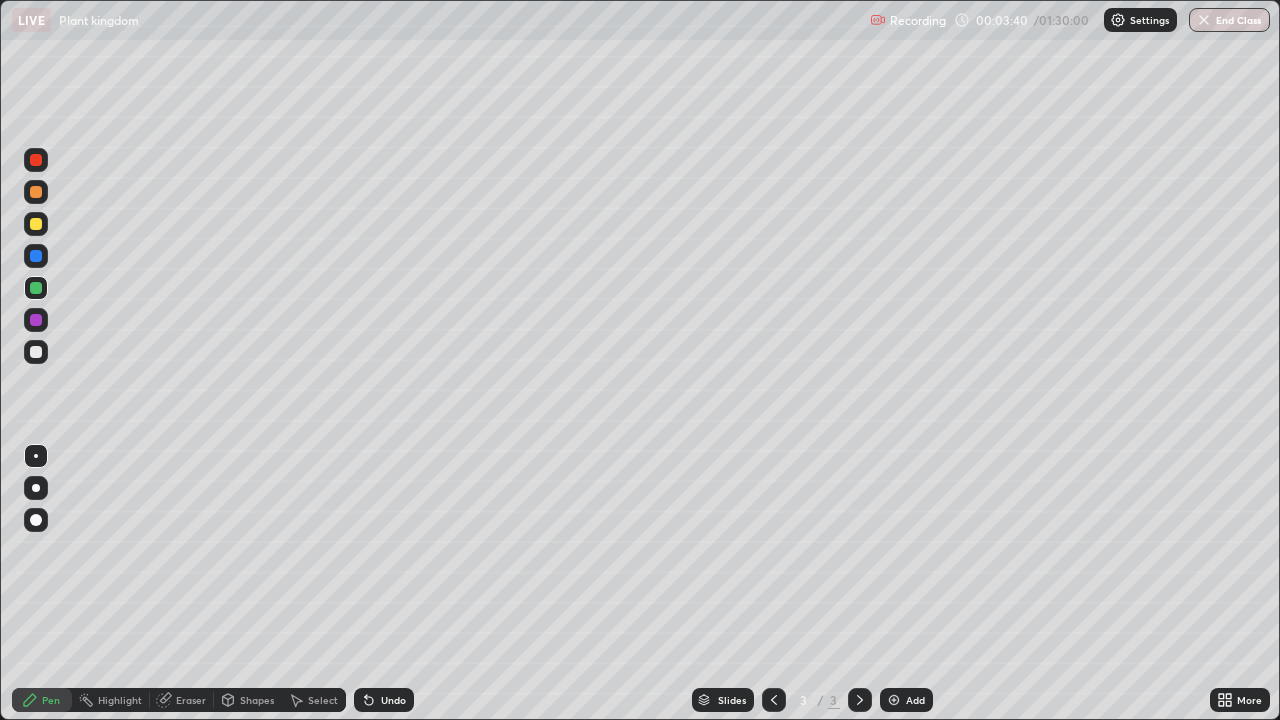 click on "More" at bounding box center (1249, 700) 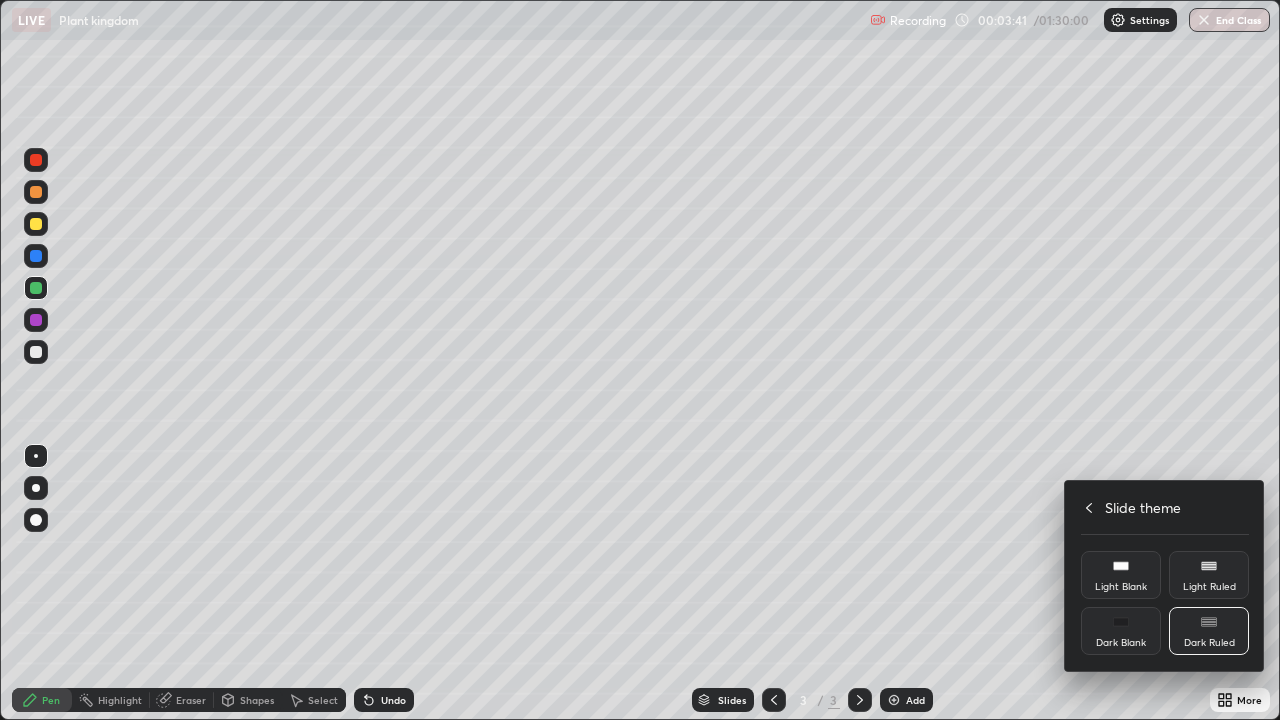 click 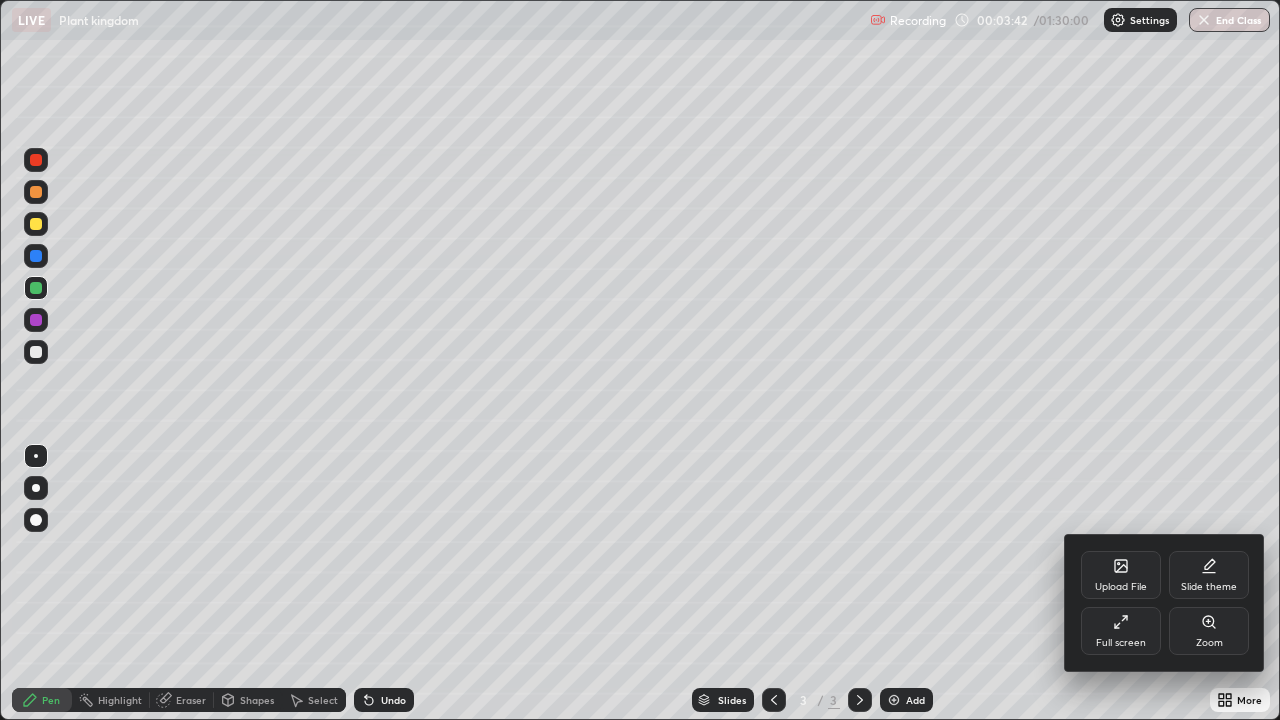 click 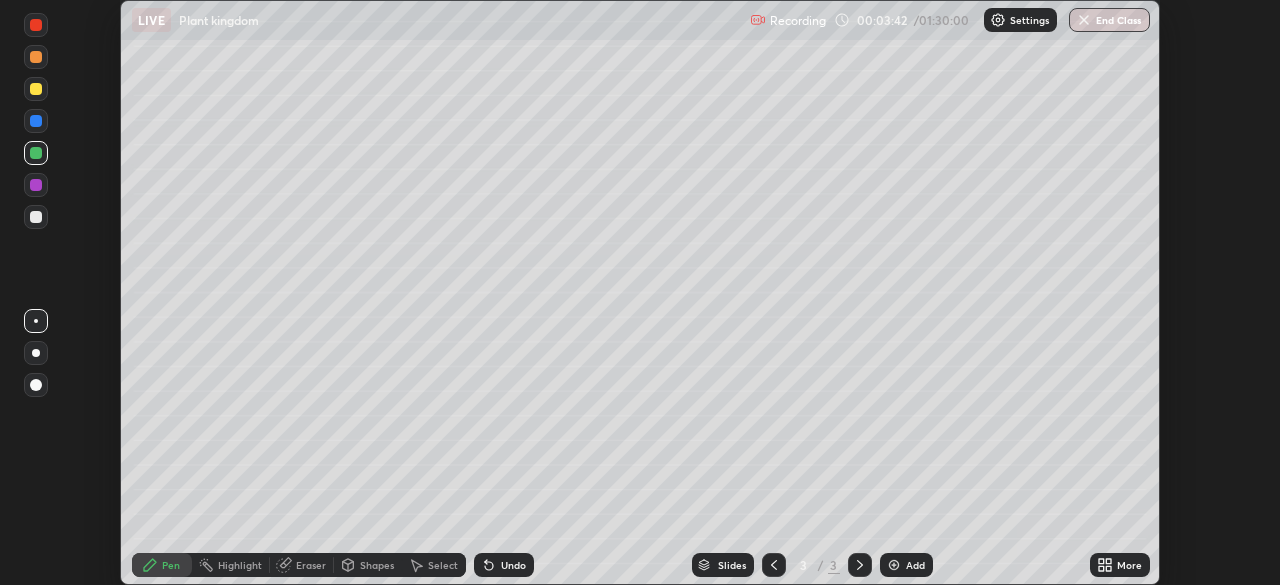 scroll, scrollTop: 585, scrollLeft: 1280, axis: both 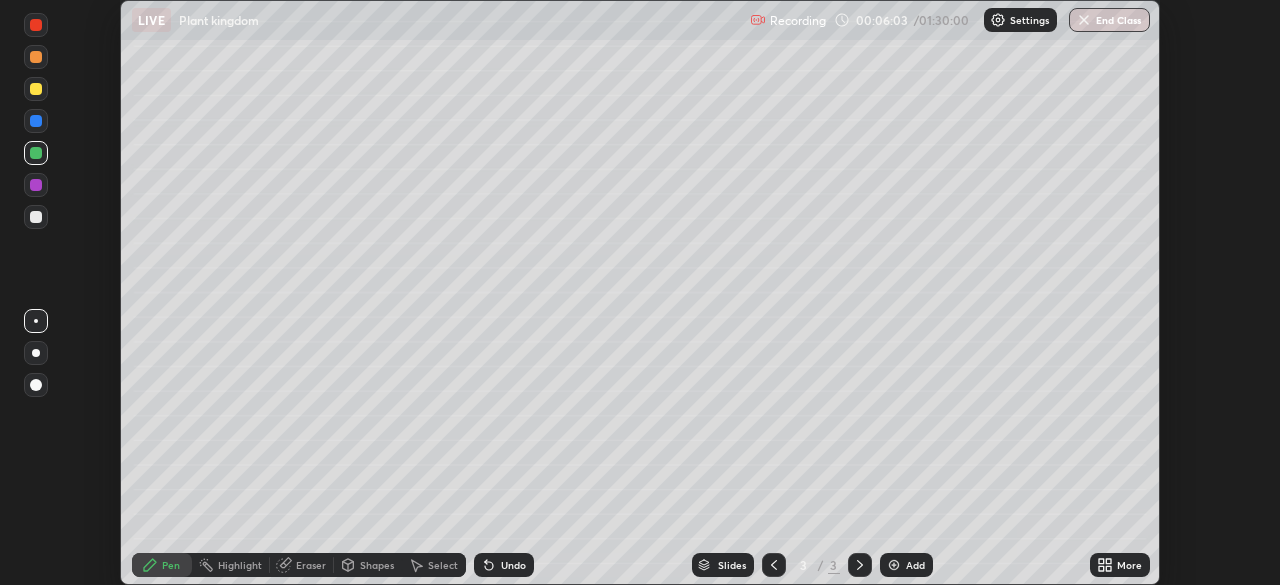 click 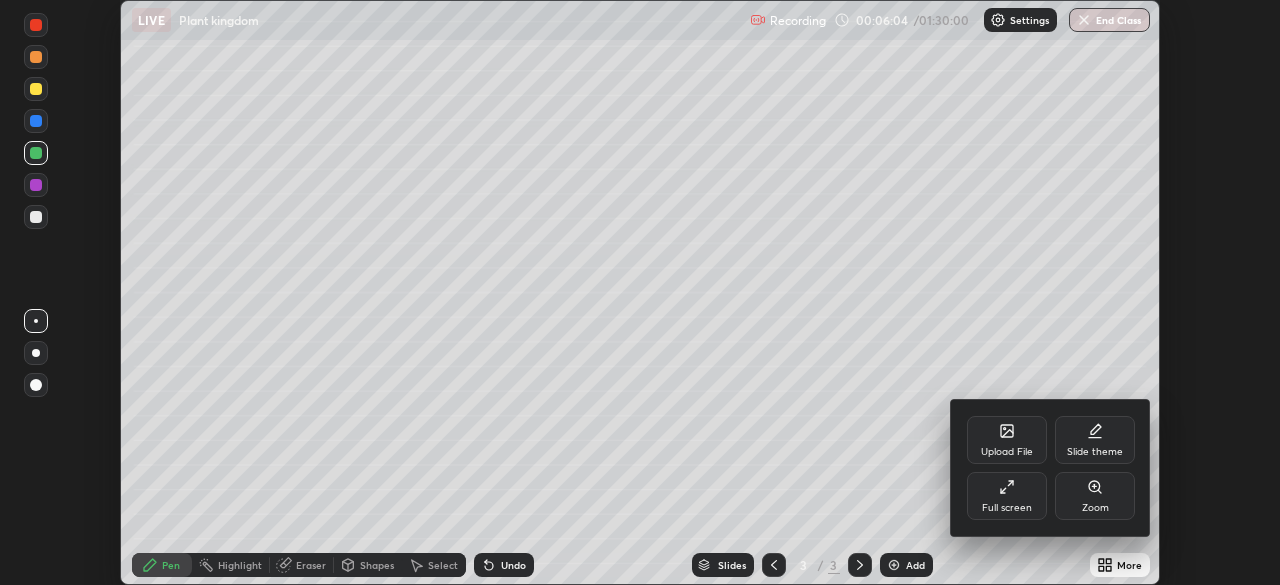 click 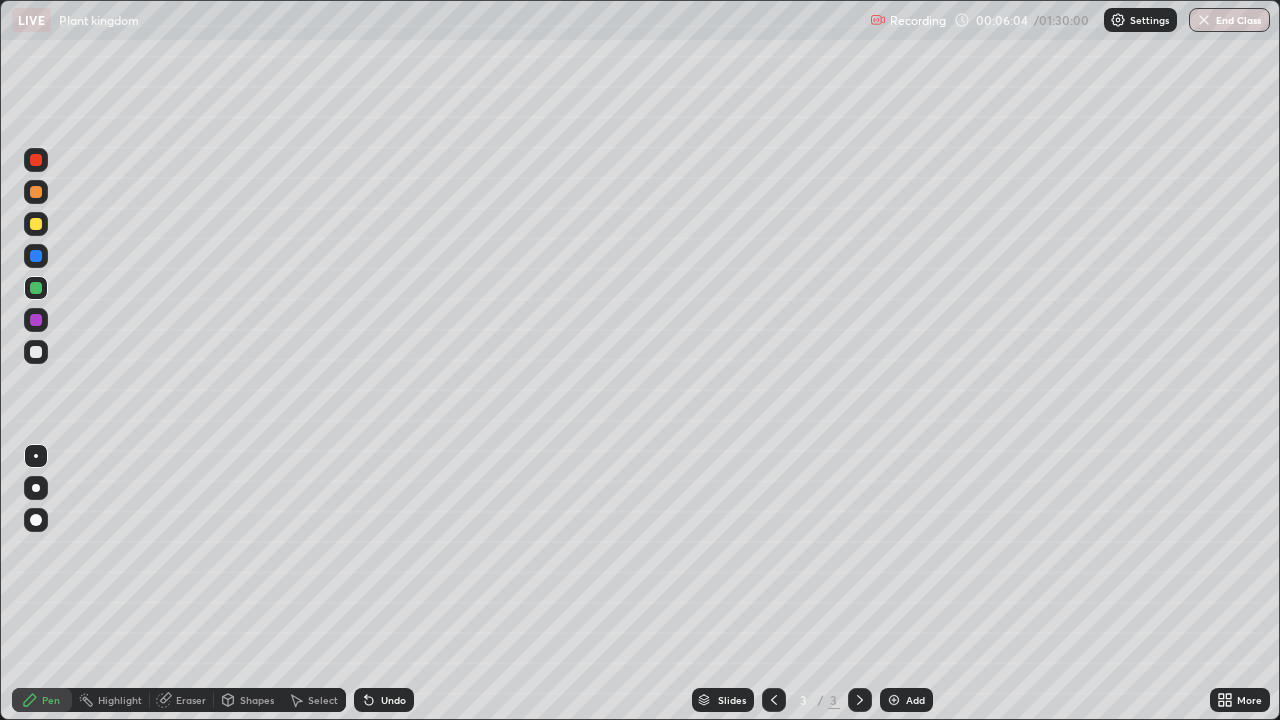 scroll, scrollTop: 99280, scrollLeft: 98720, axis: both 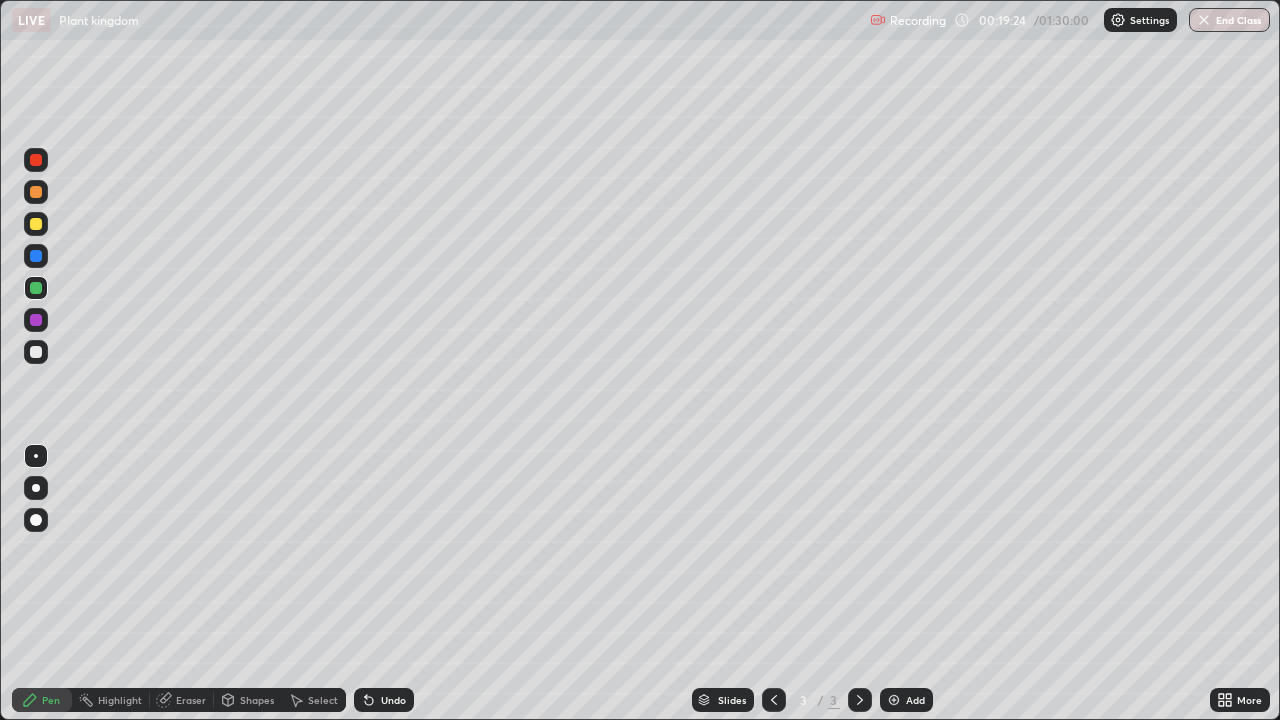 click on "More" at bounding box center (1240, 700) 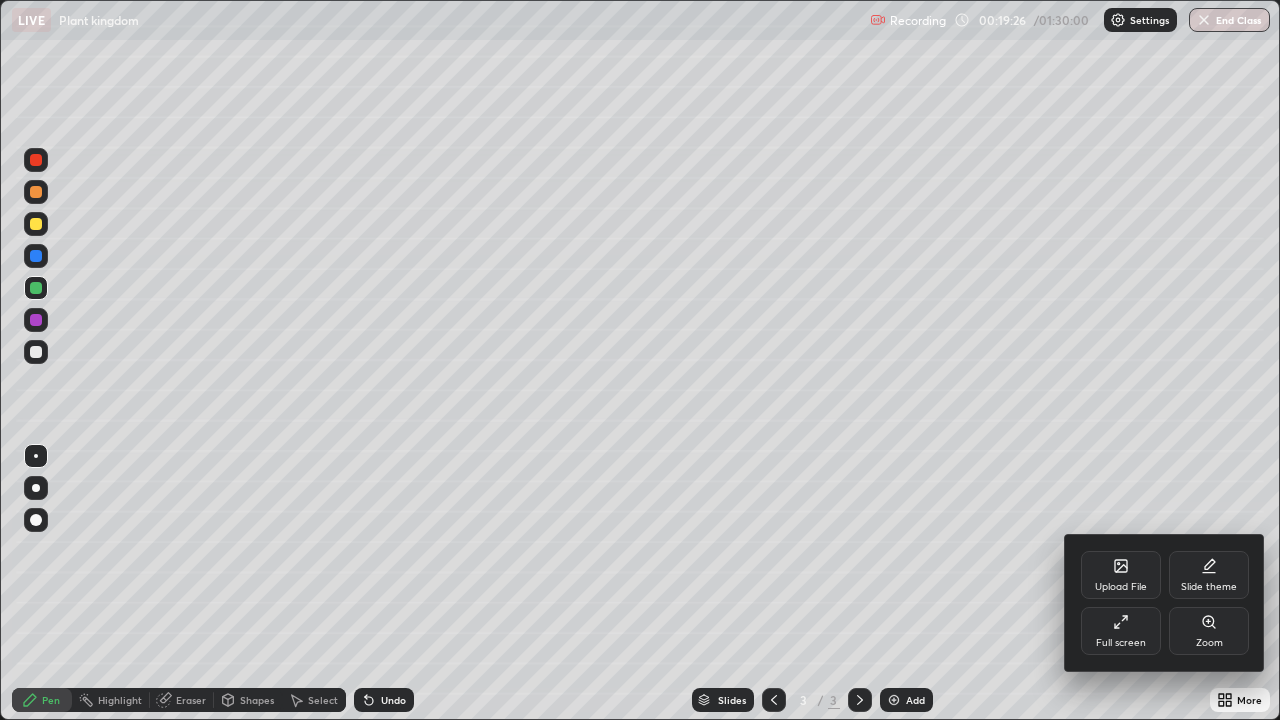 click on "Full screen" at bounding box center (1121, 631) 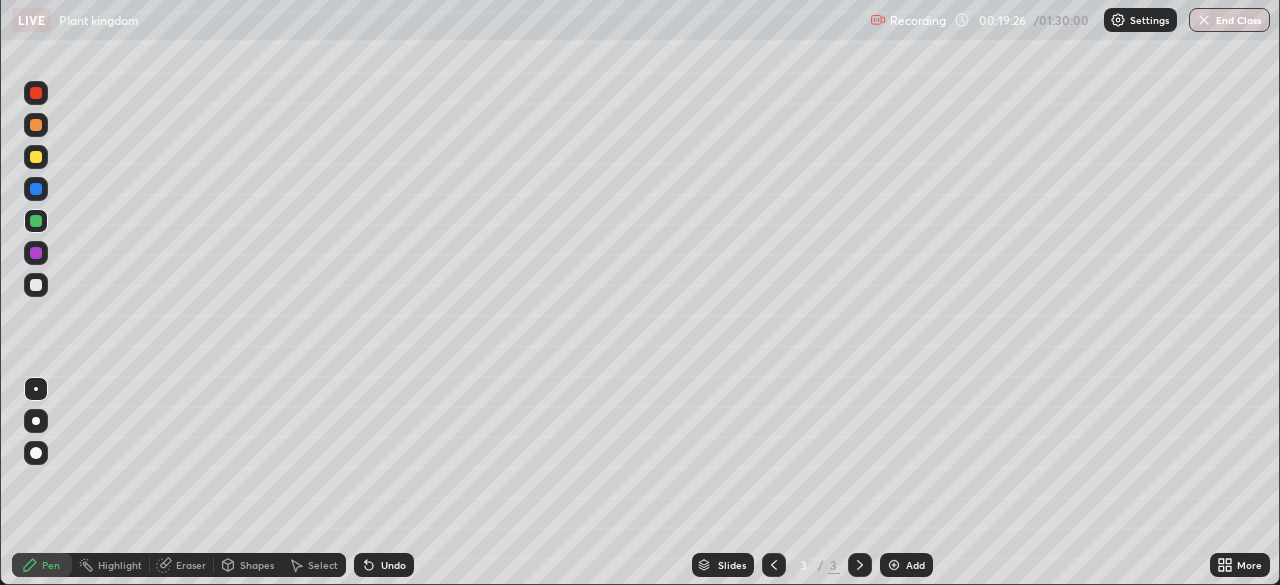 scroll, scrollTop: 585, scrollLeft: 1280, axis: both 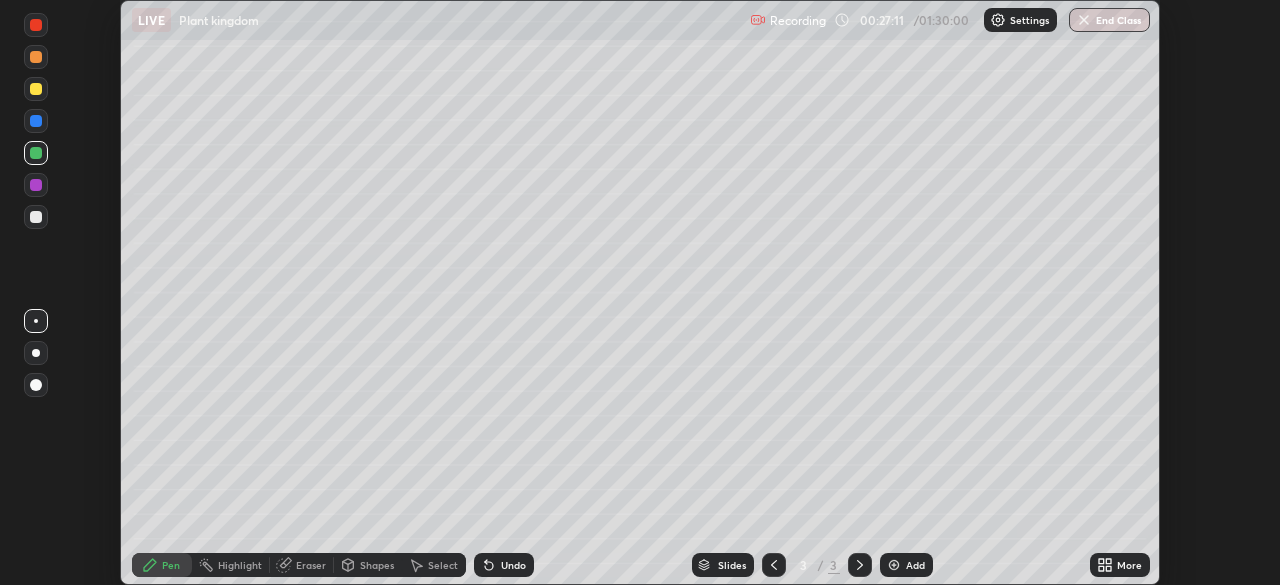 click 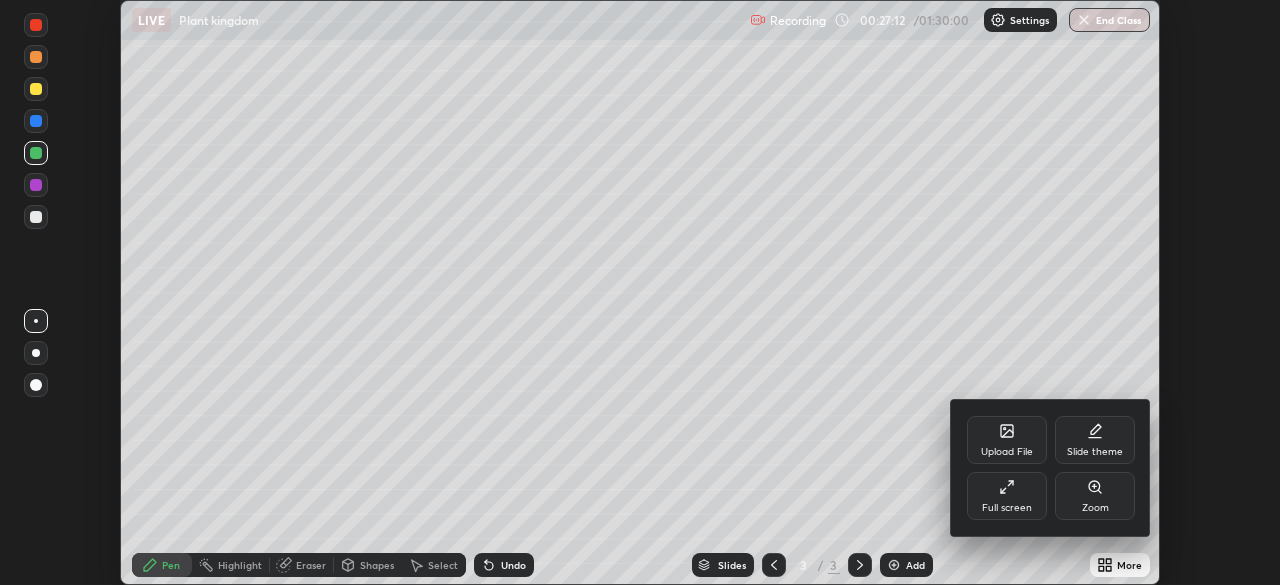 click on "Full screen" at bounding box center [1007, 496] 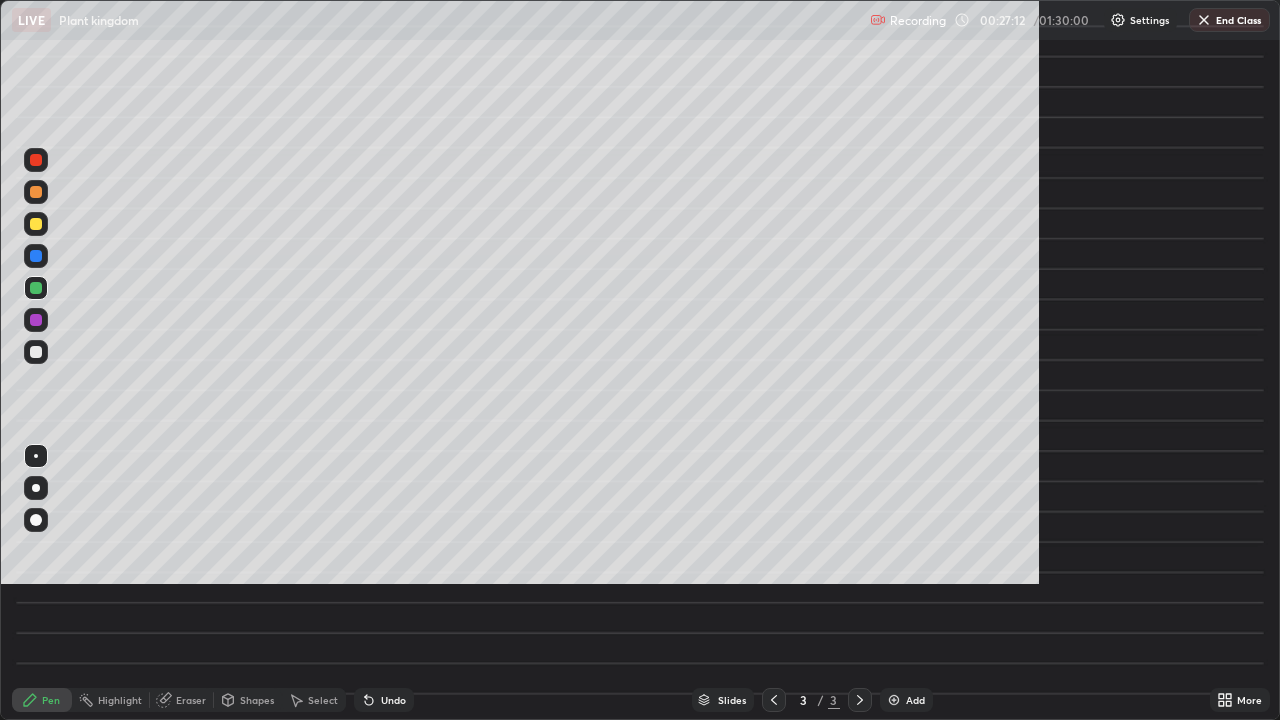 scroll, scrollTop: 99280, scrollLeft: 98720, axis: both 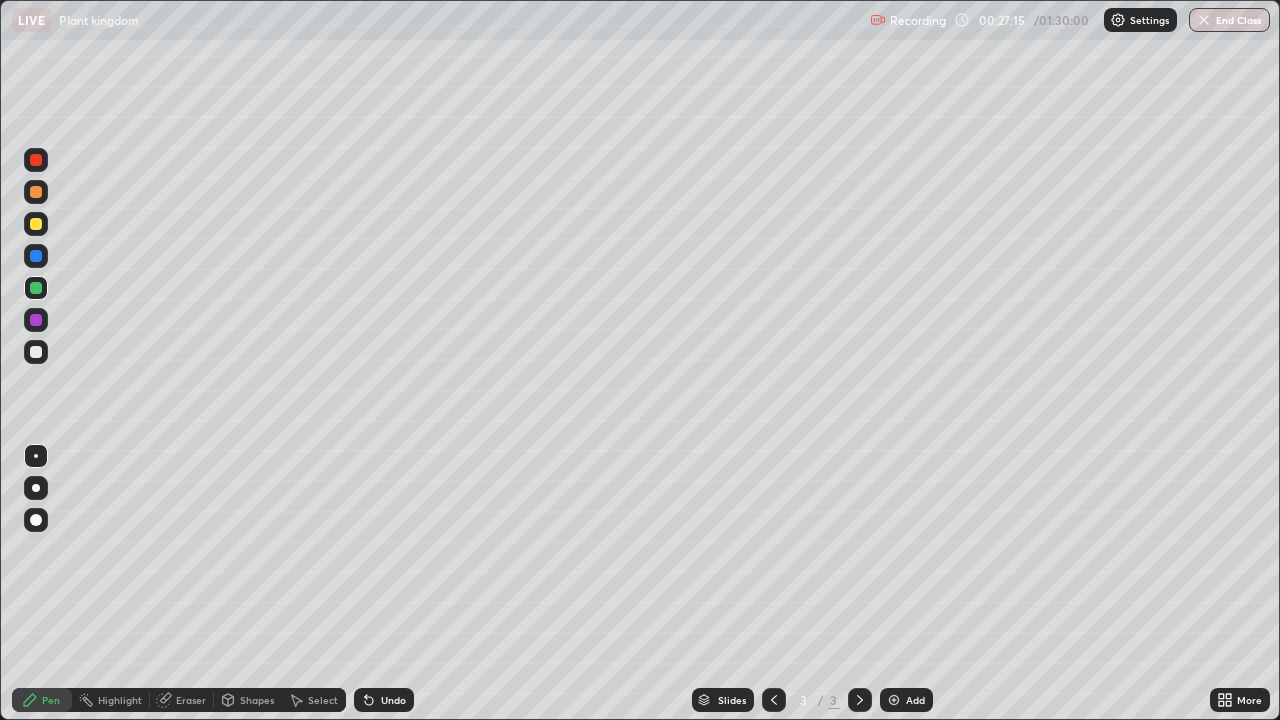 click on "Eraser" at bounding box center [182, 700] 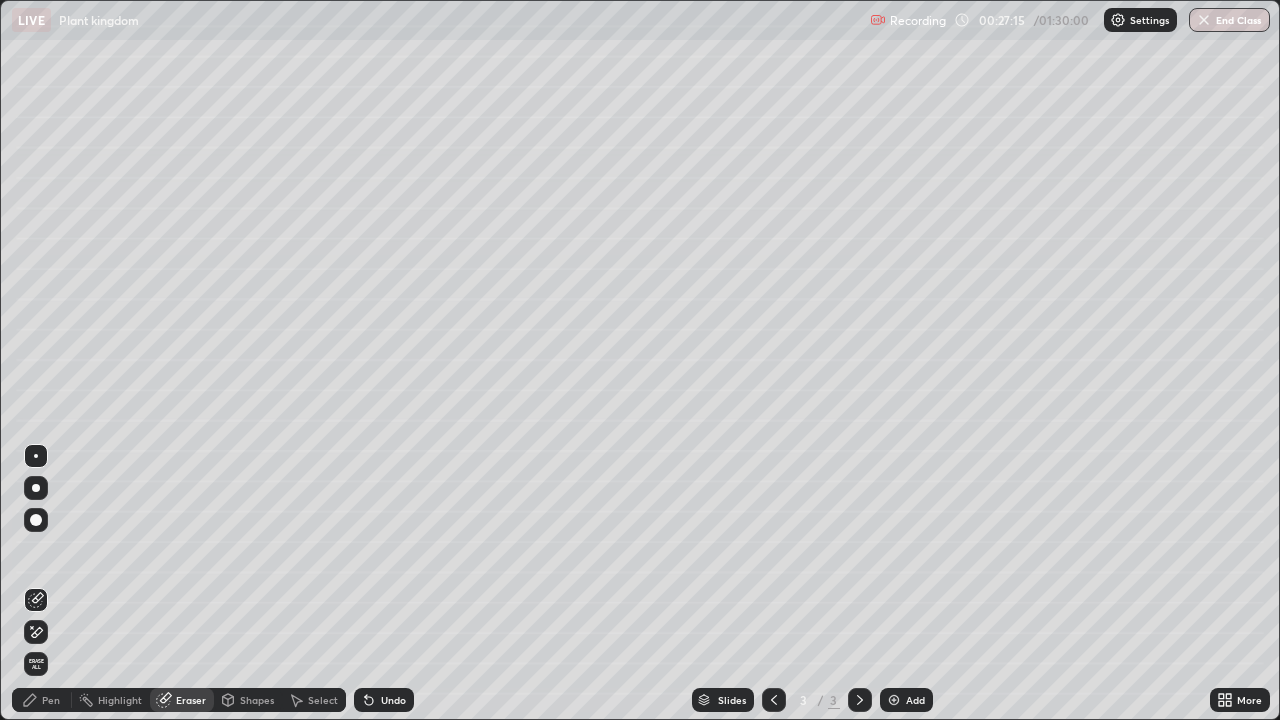 click 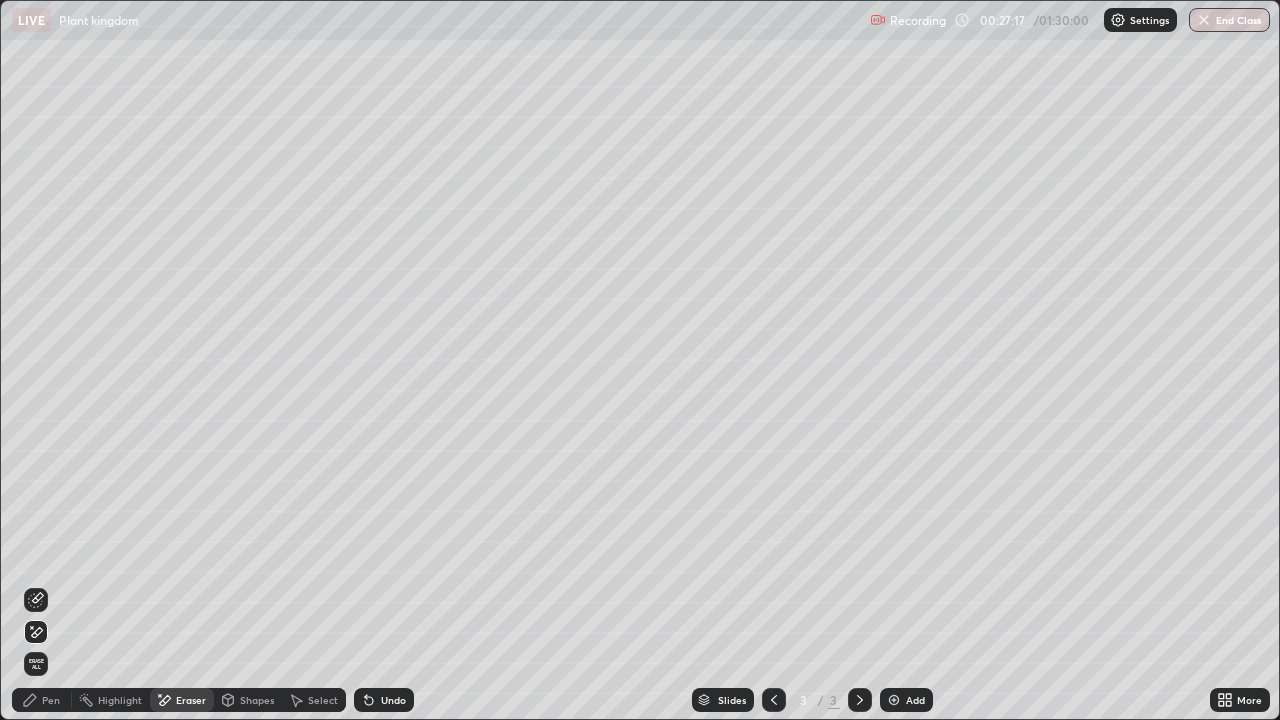 click on "Pen" at bounding box center [42, 700] 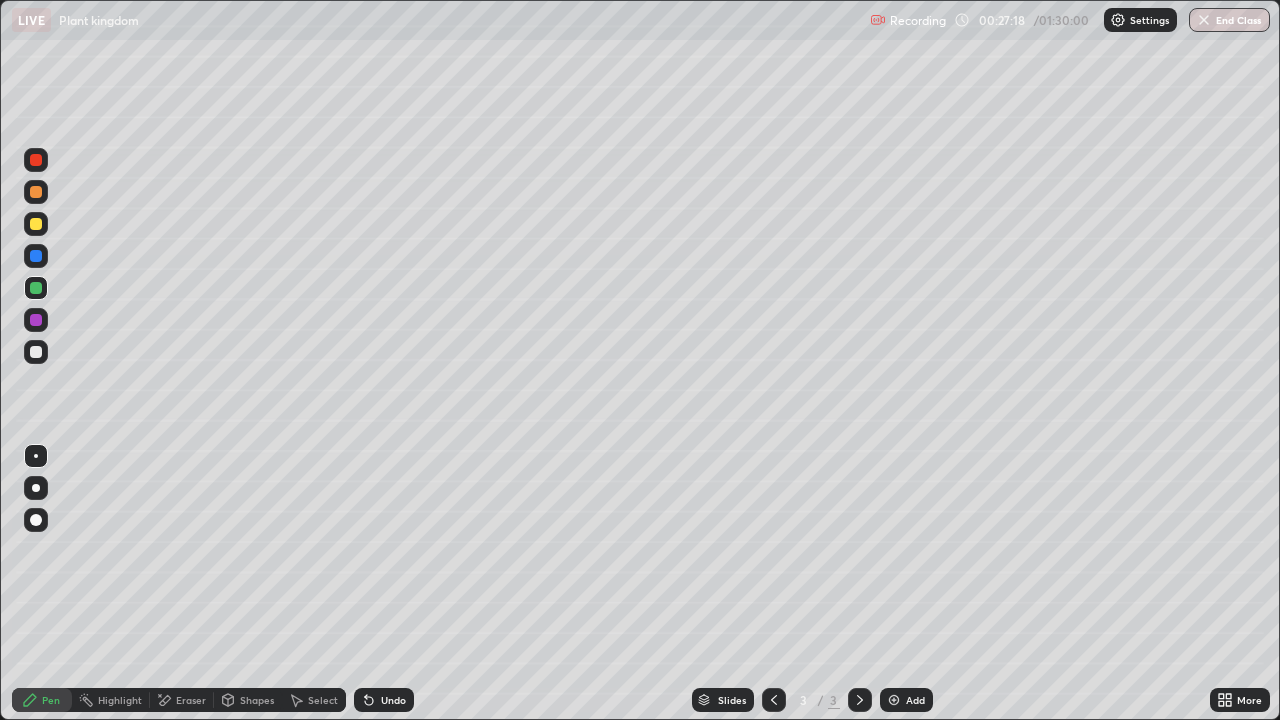click at bounding box center [36, 352] 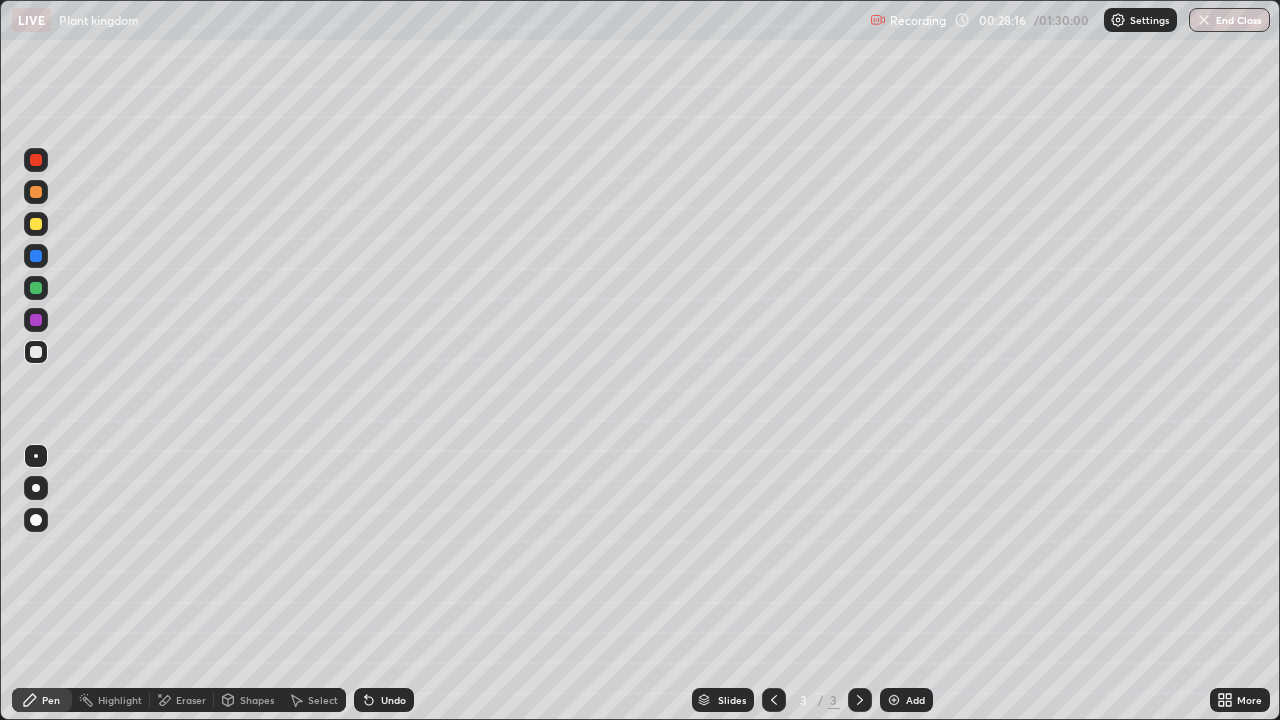 click at bounding box center (36, 192) 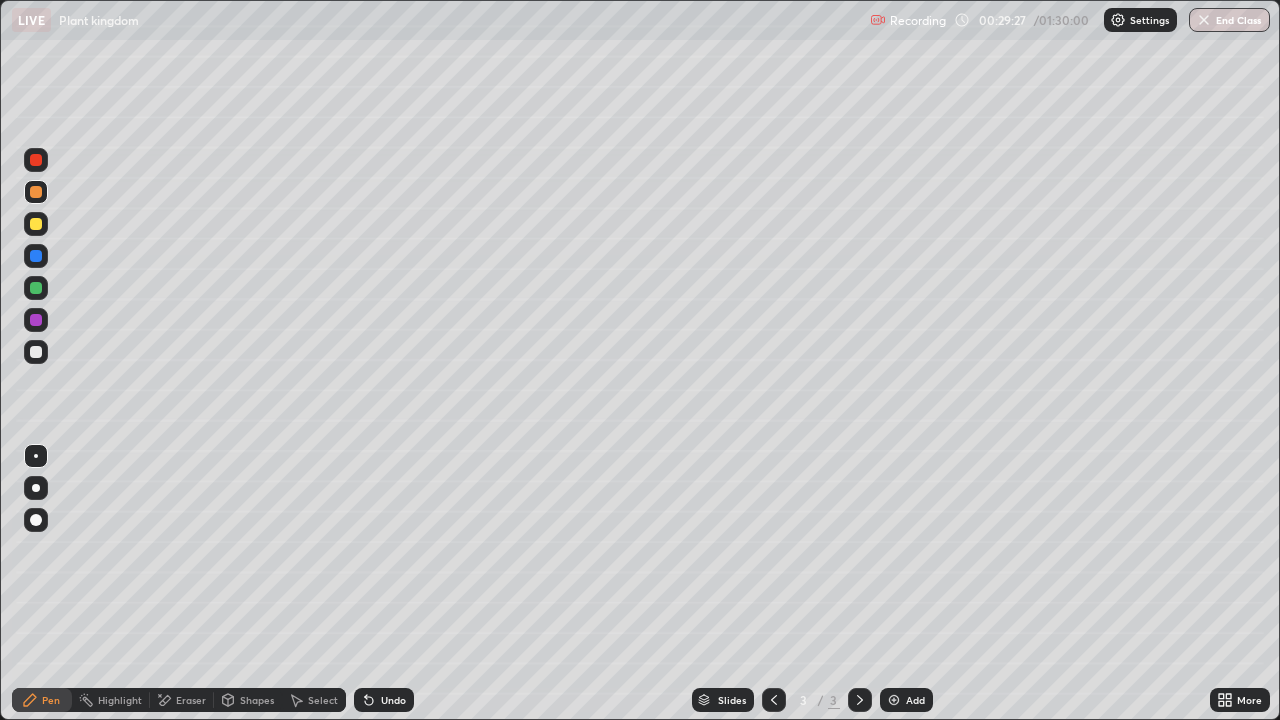 click at bounding box center [36, 288] 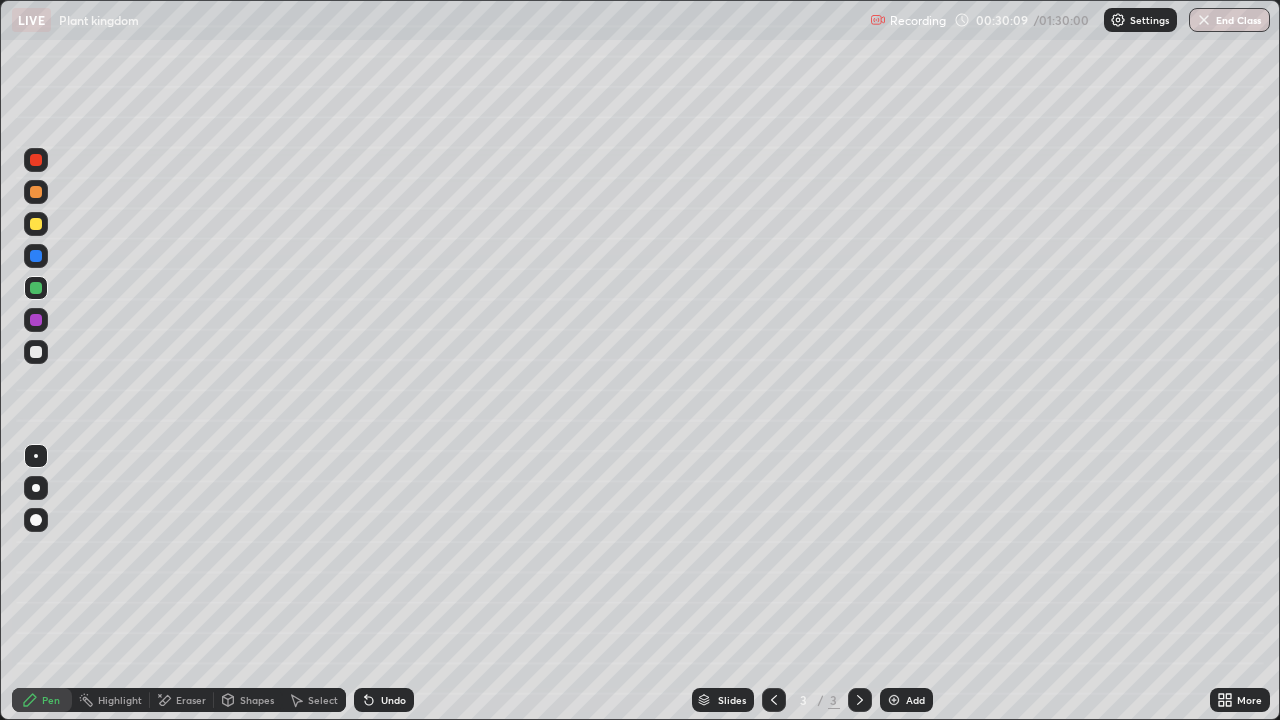 click at bounding box center (36, 160) 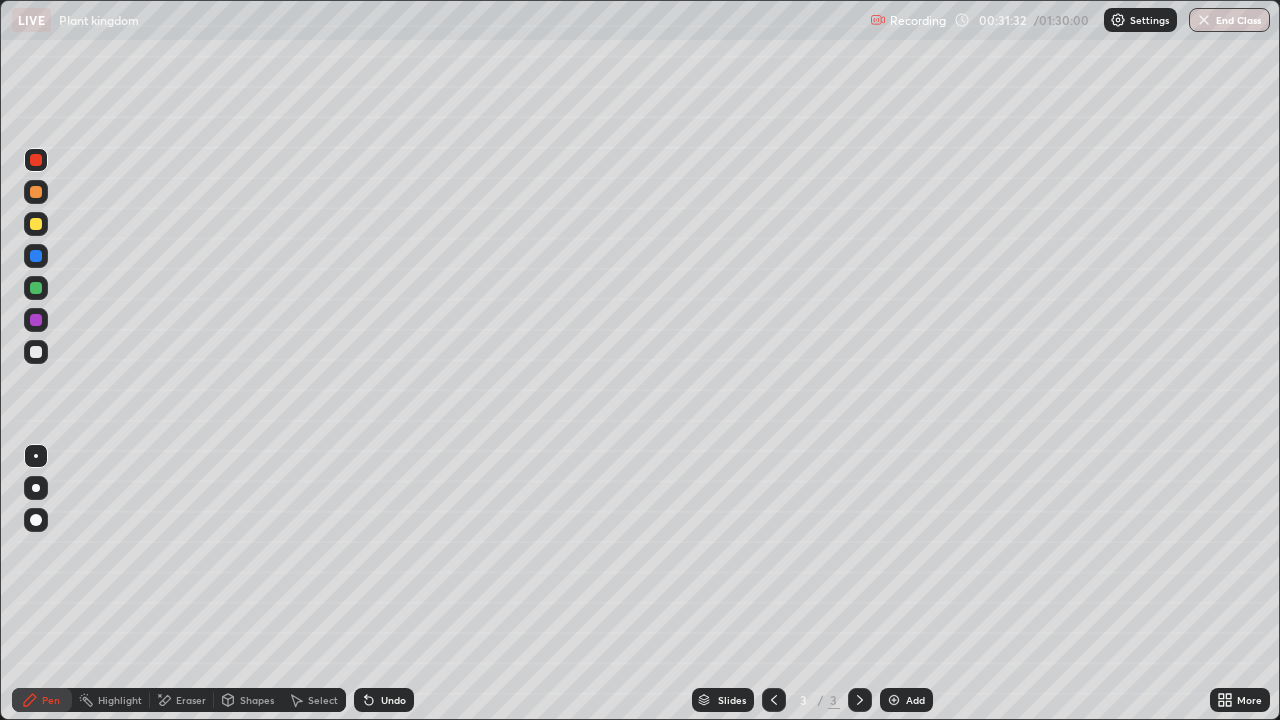 click at bounding box center (36, 320) 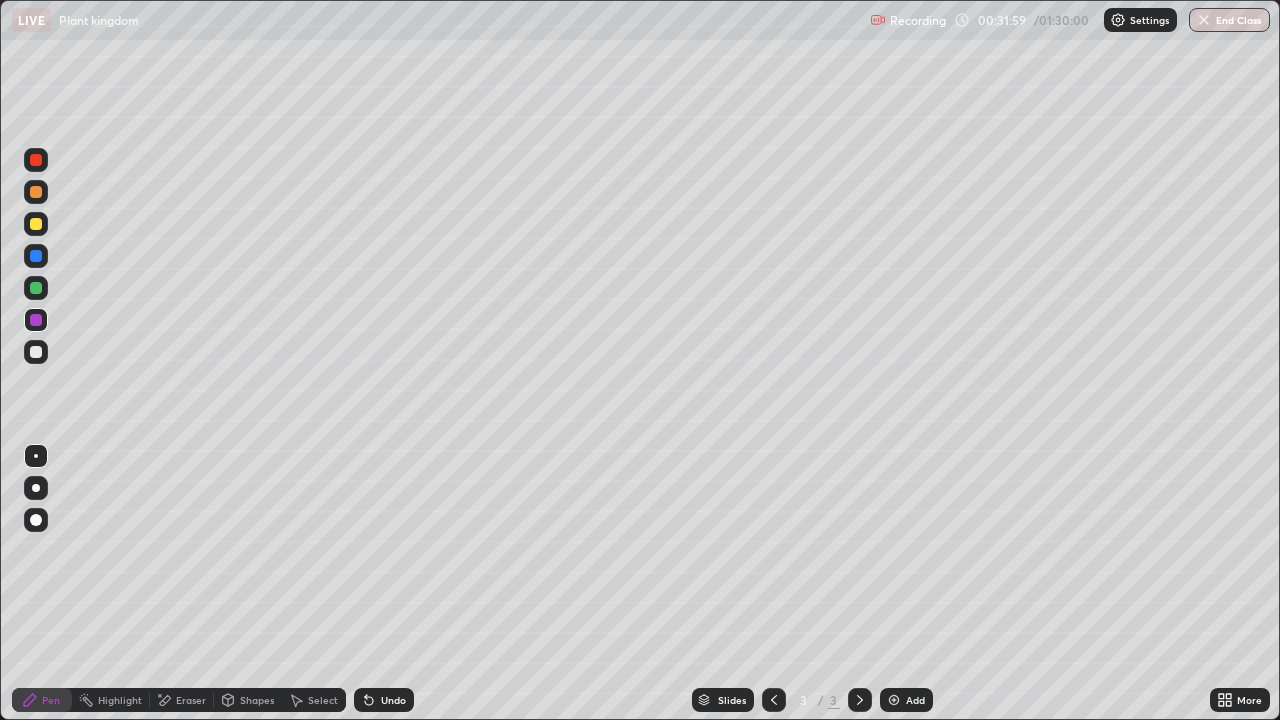 click at bounding box center (36, 288) 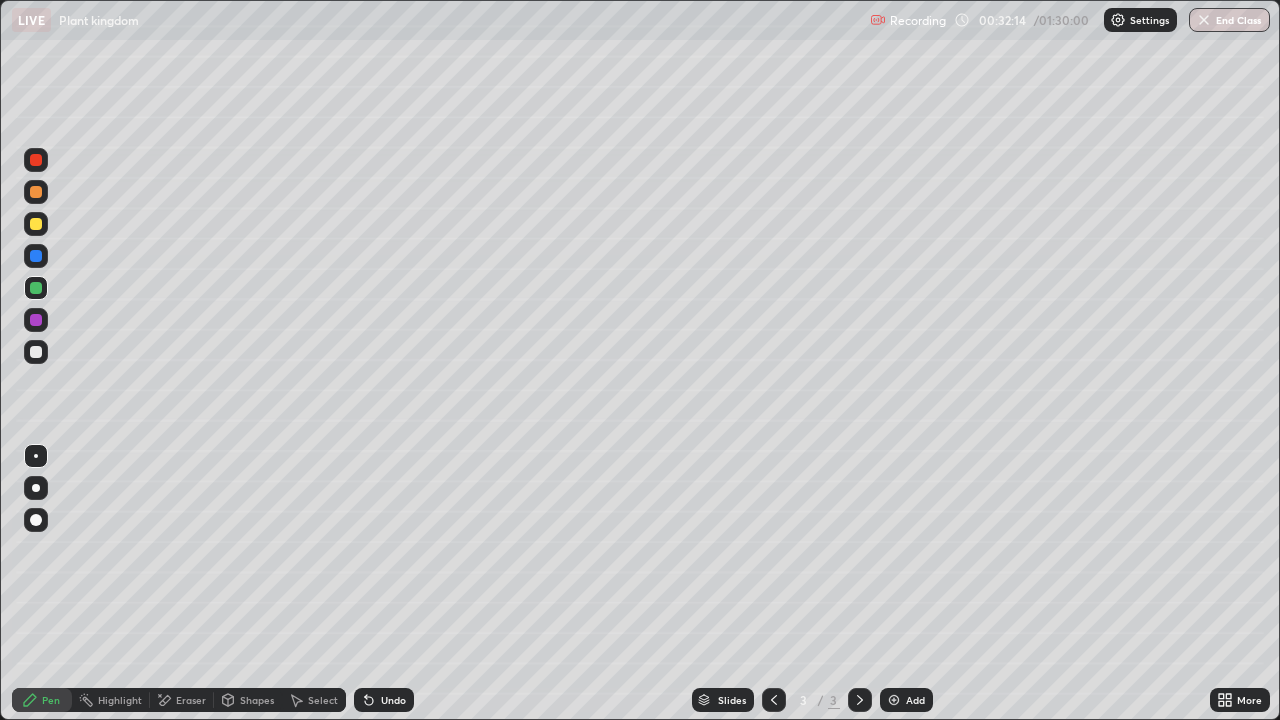 click on "Undo" at bounding box center (384, 700) 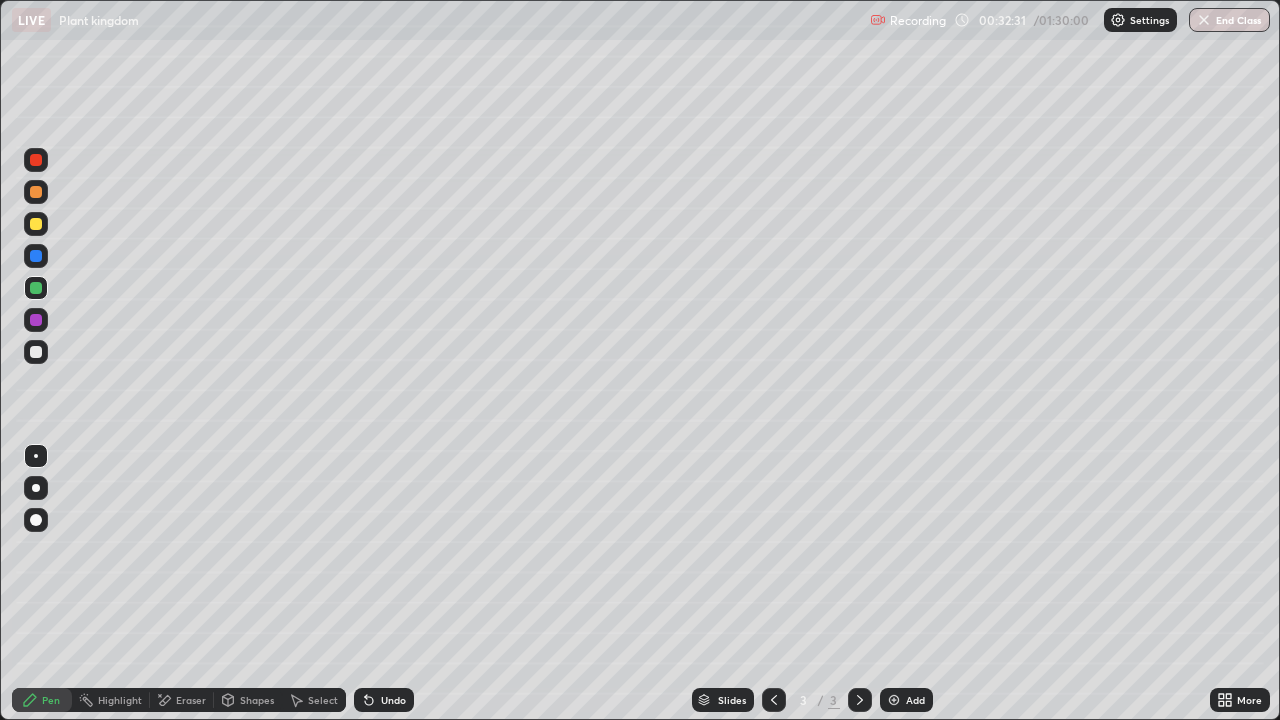 click on "Undo" at bounding box center [384, 700] 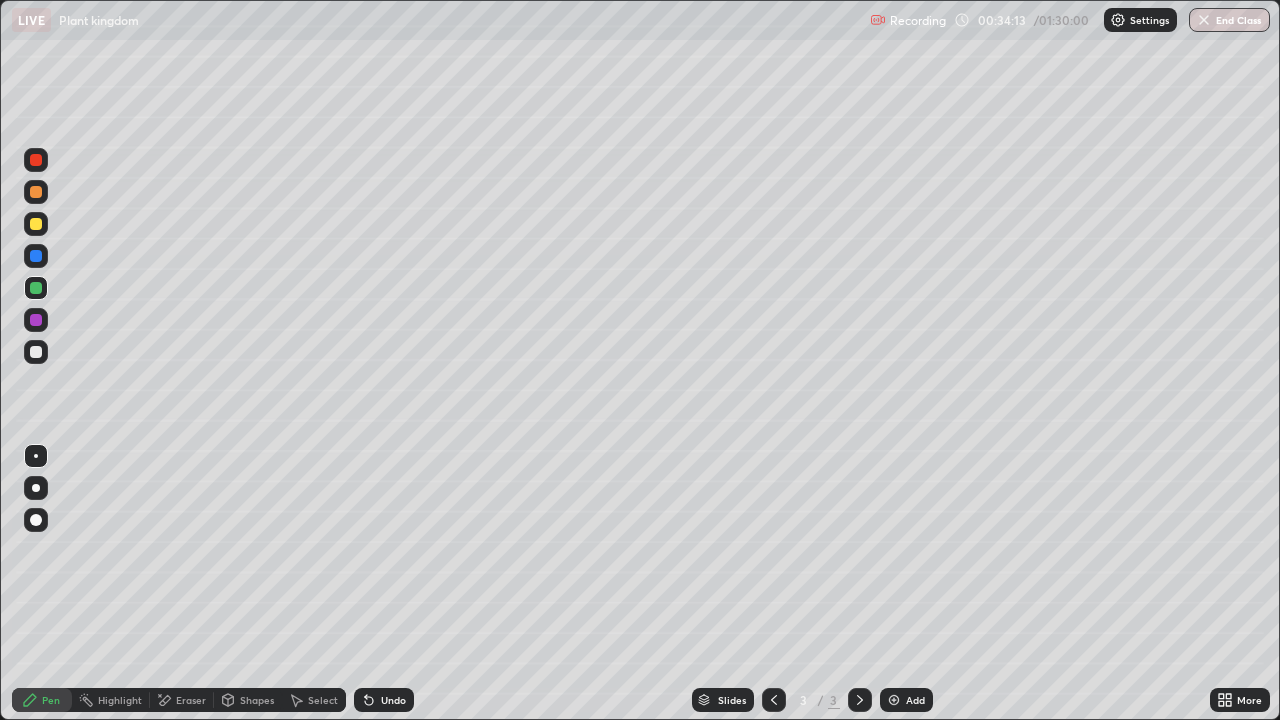 click on "More" at bounding box center [1249, 700] 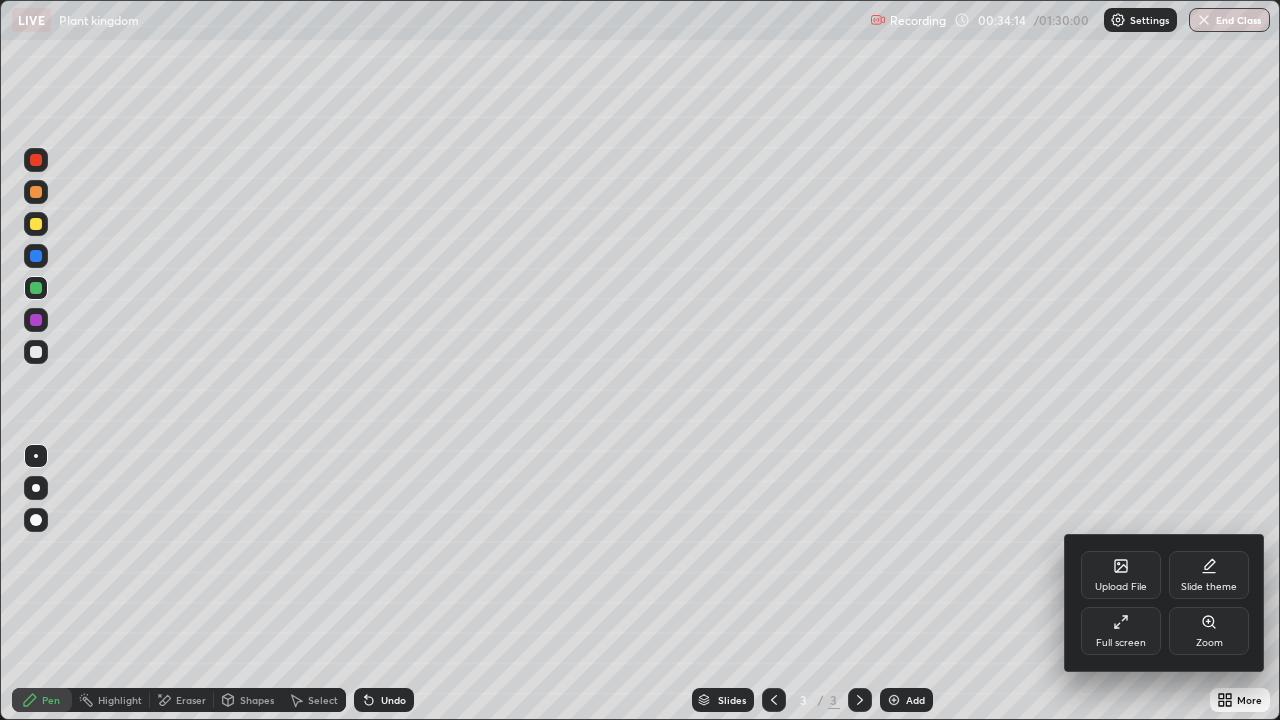 click on "Full screen" at bounding box center (1121, 631) 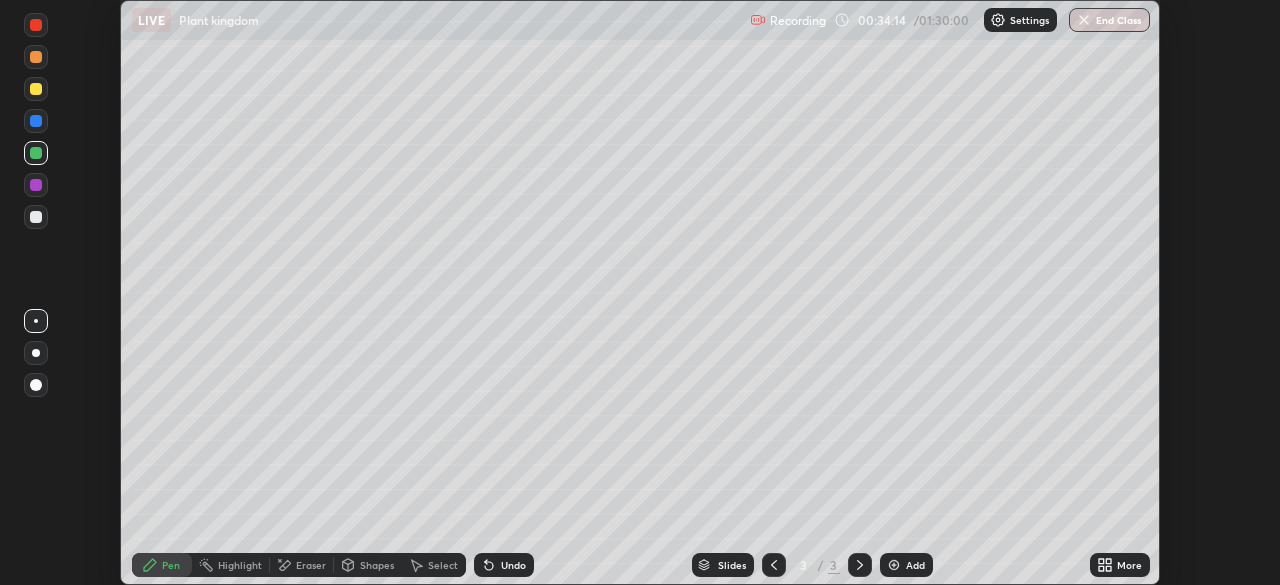 scroll, scrollTop: 585, scrollLeft: 1280, axis: both 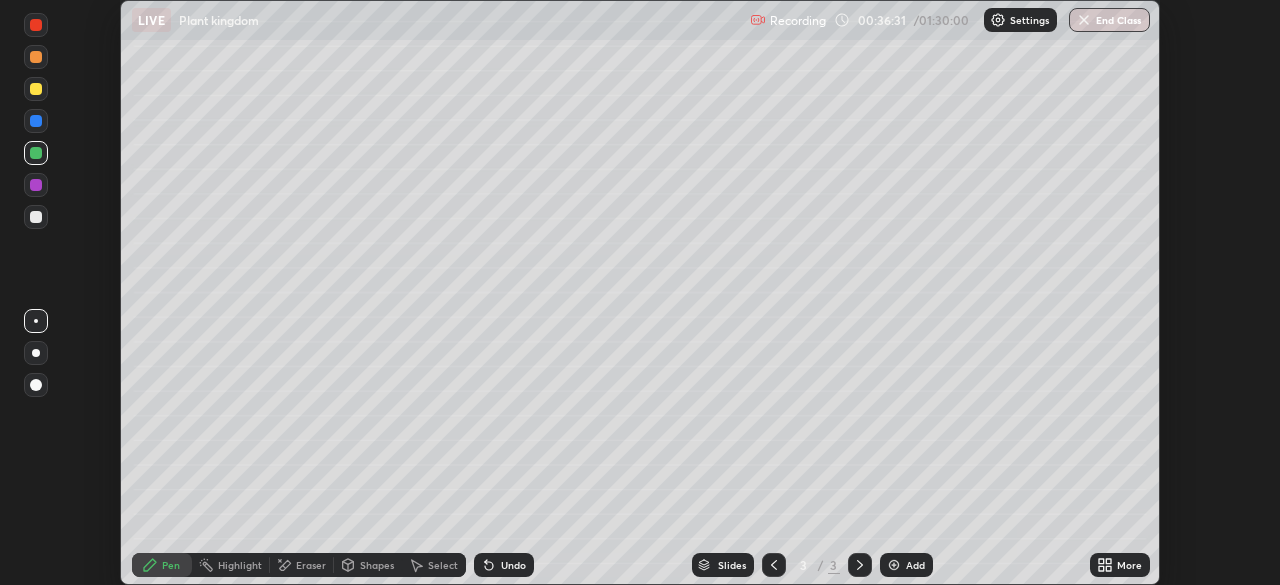 click 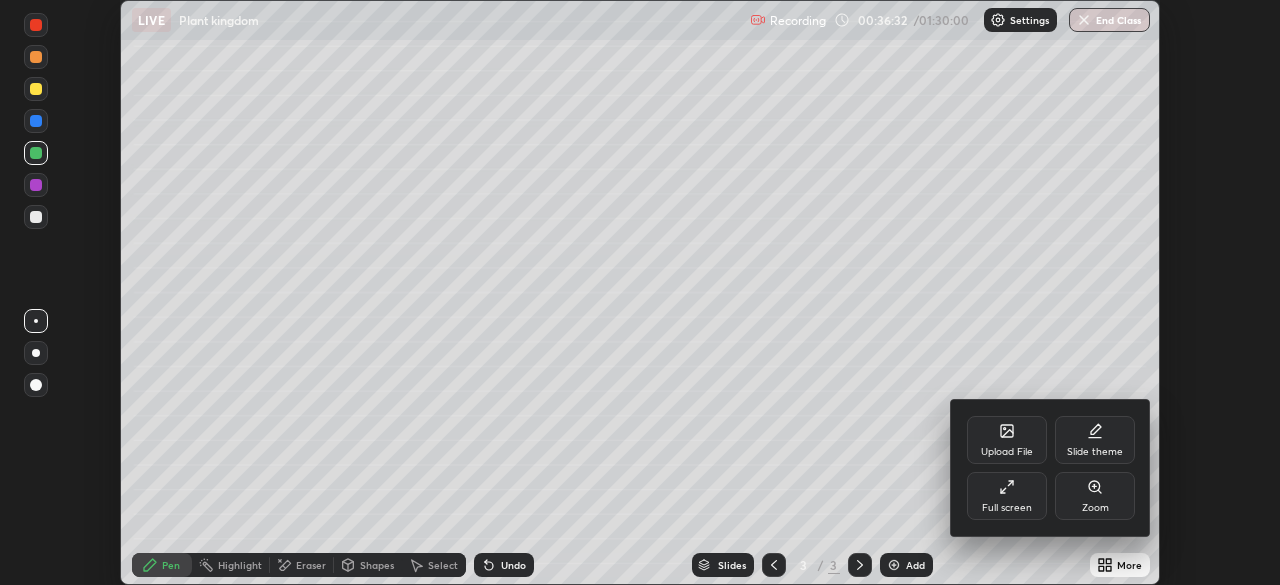 click on "Full screen" at bounding box center [1007, 496] 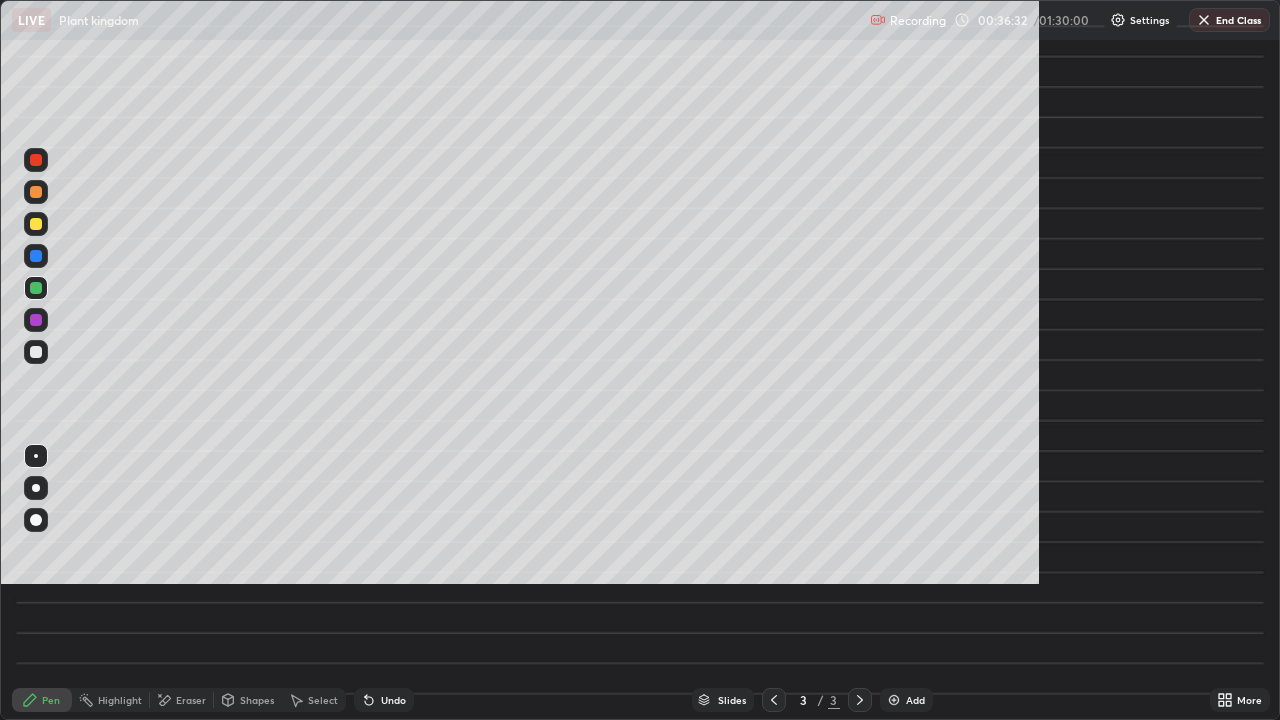 scroll, scrollTop: 99280, scrollLeft: 98720, axis: both 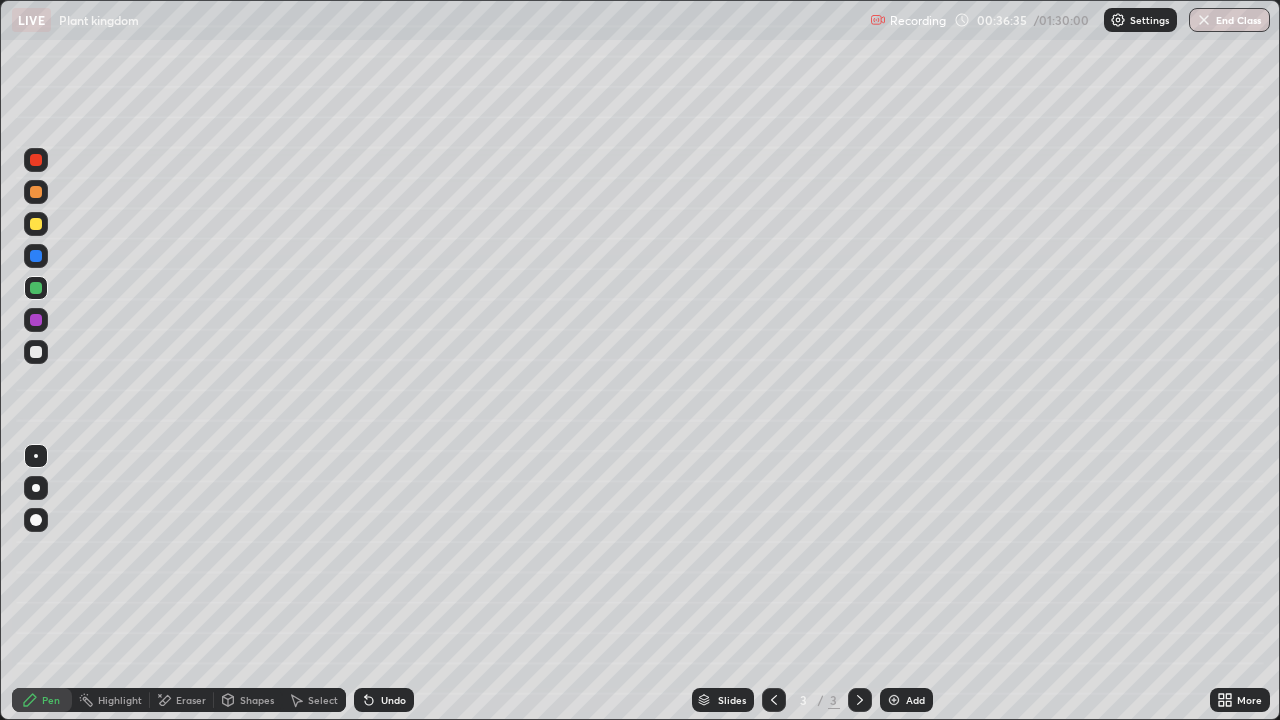 click on "Add" at bounding box center [906, 700] 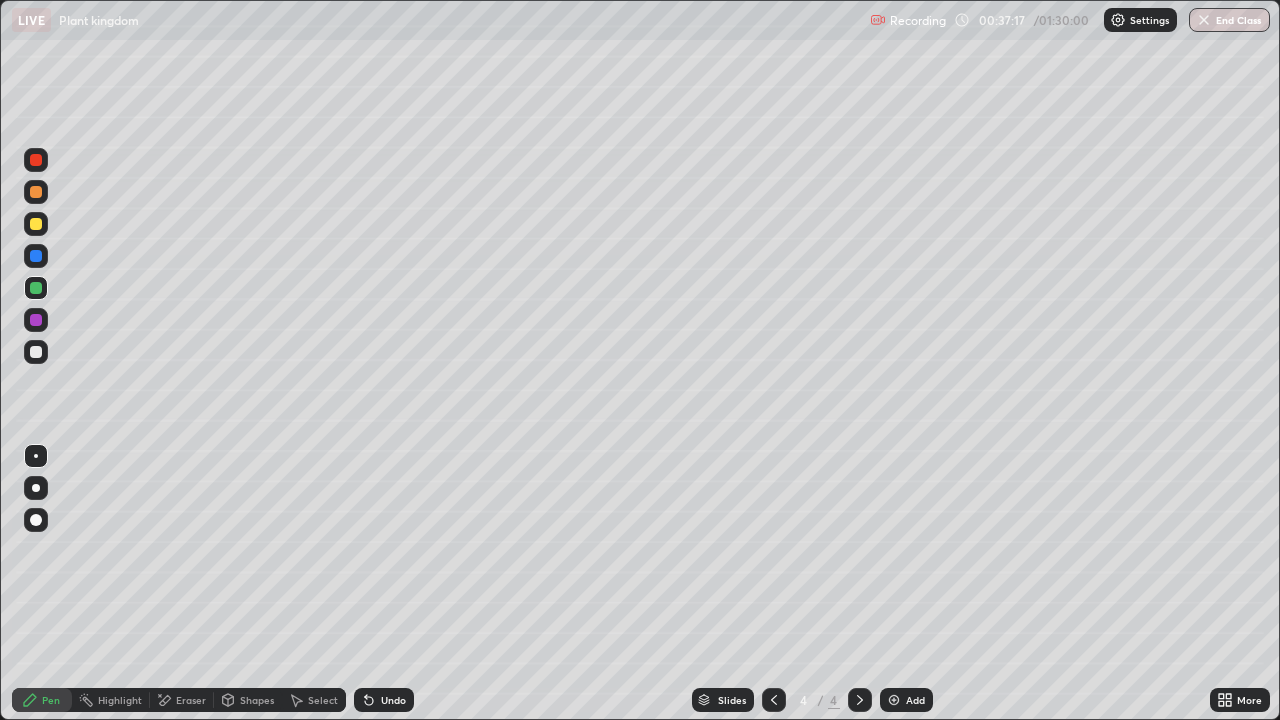 click at bounding box center [36, 288] 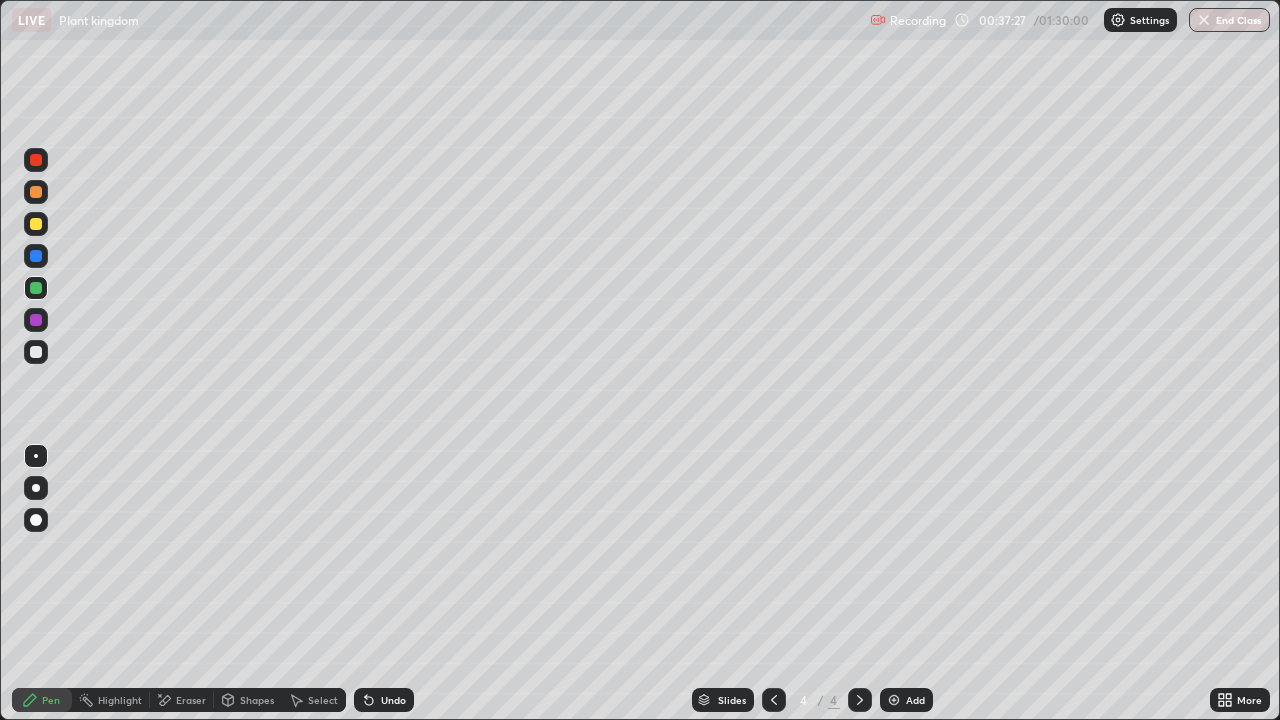 click on "Undo" at bounding box center [393, 700] 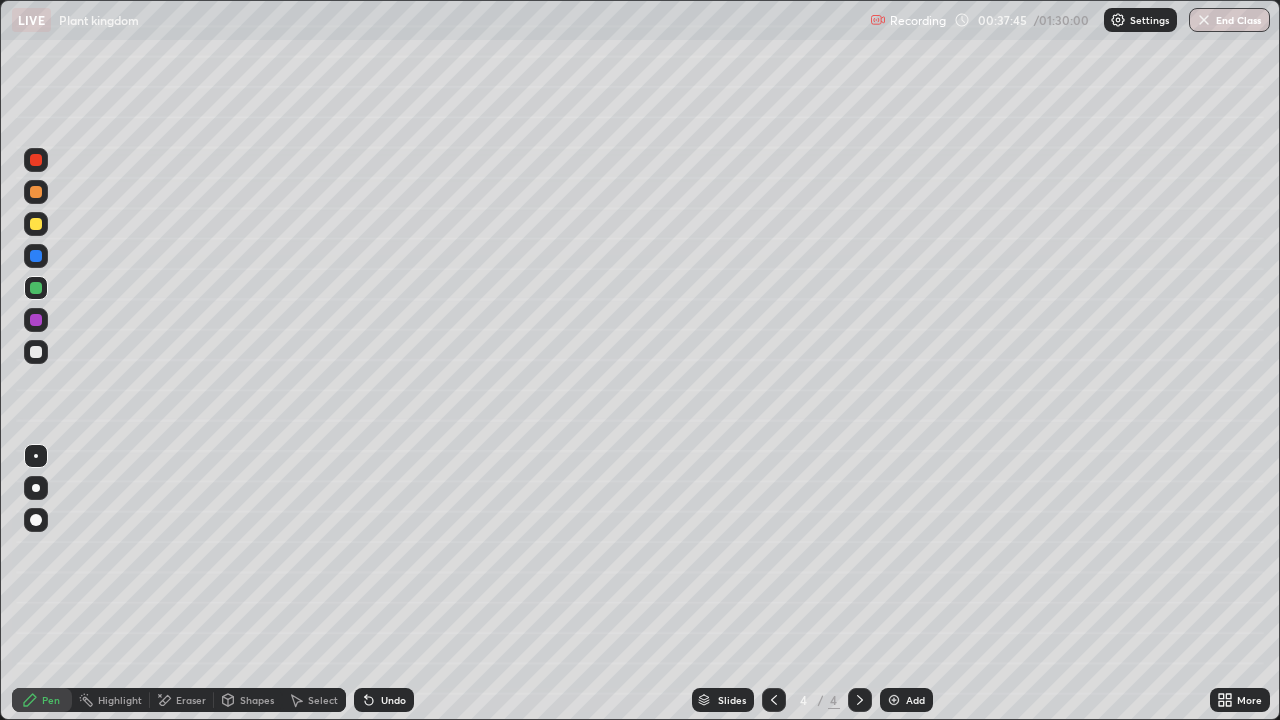 click at bounding box center [36, 192] 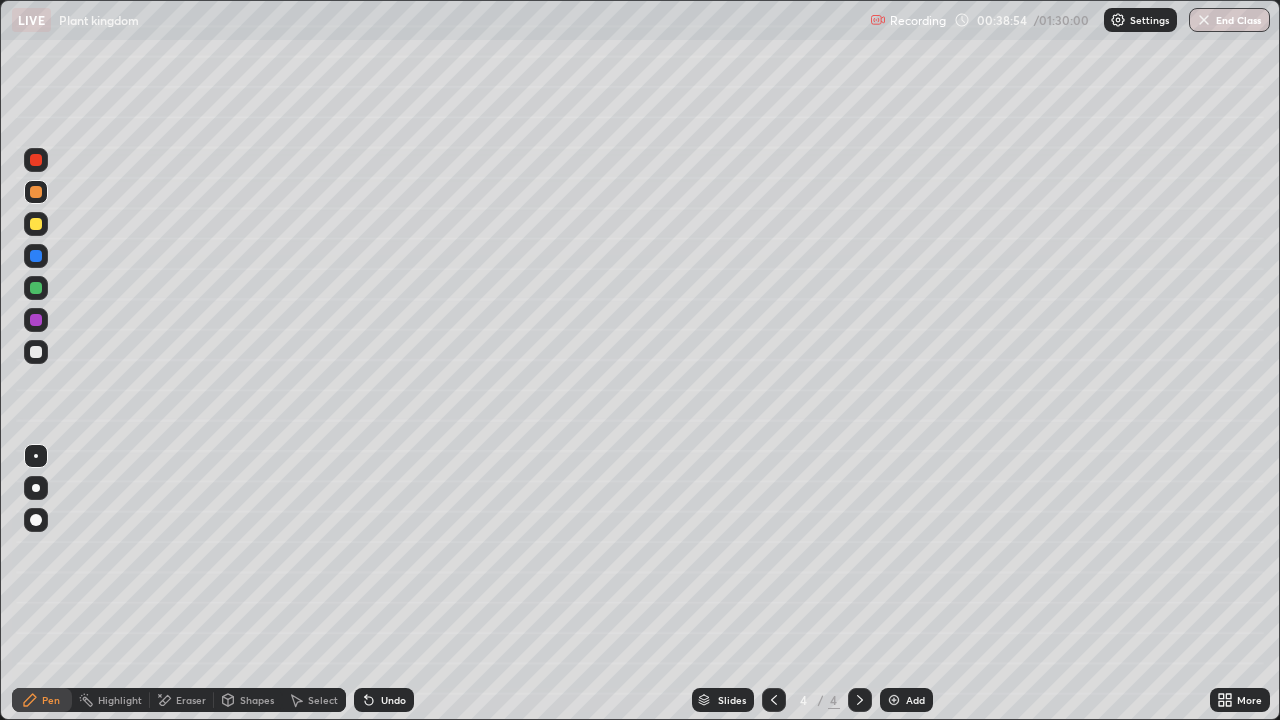 click at bounding box center (36, 288) 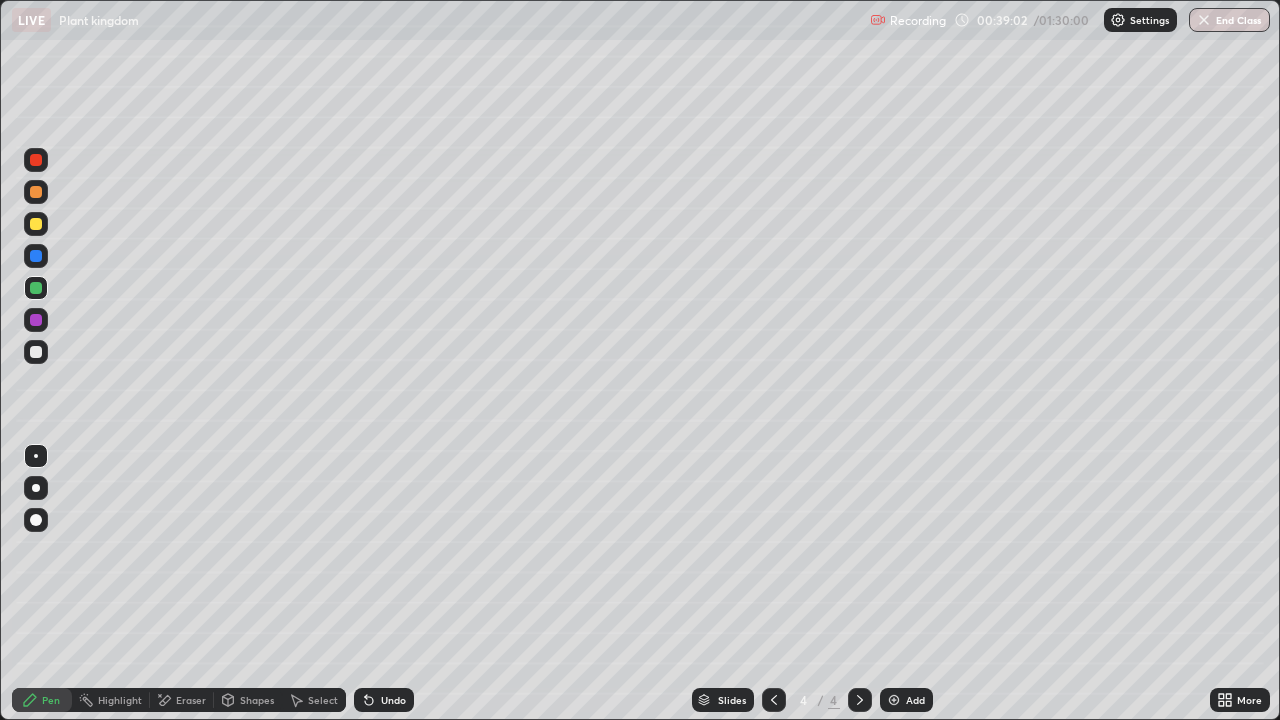 click on "Undo" at bounding box center [384, 700] 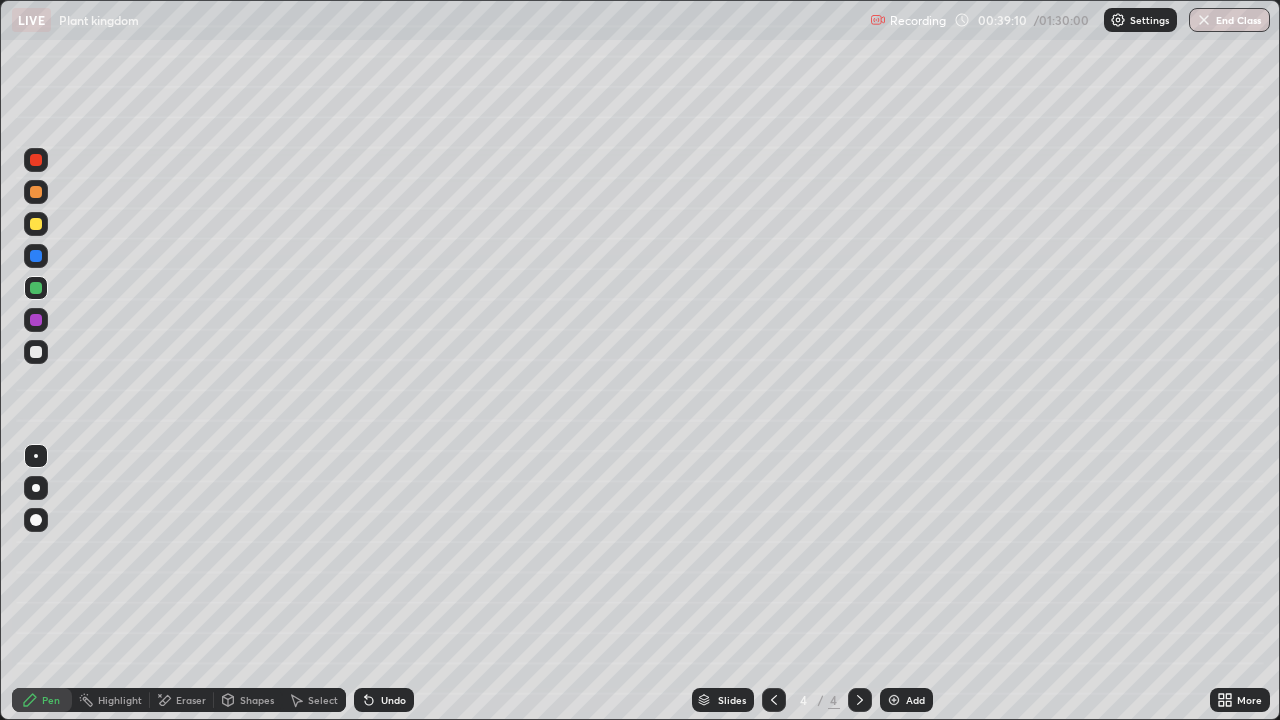 click on "Undo" at bounding box center [393, 700] 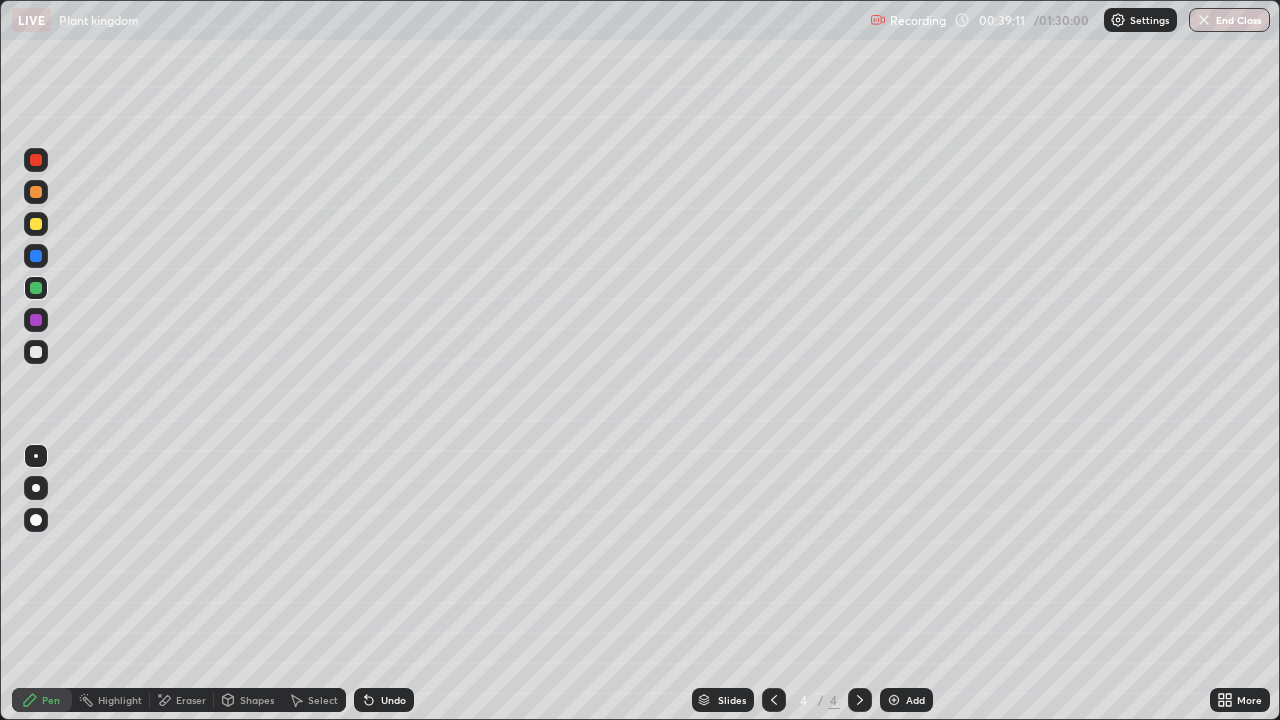 click on "Undo" at bounding box center [384, 700] 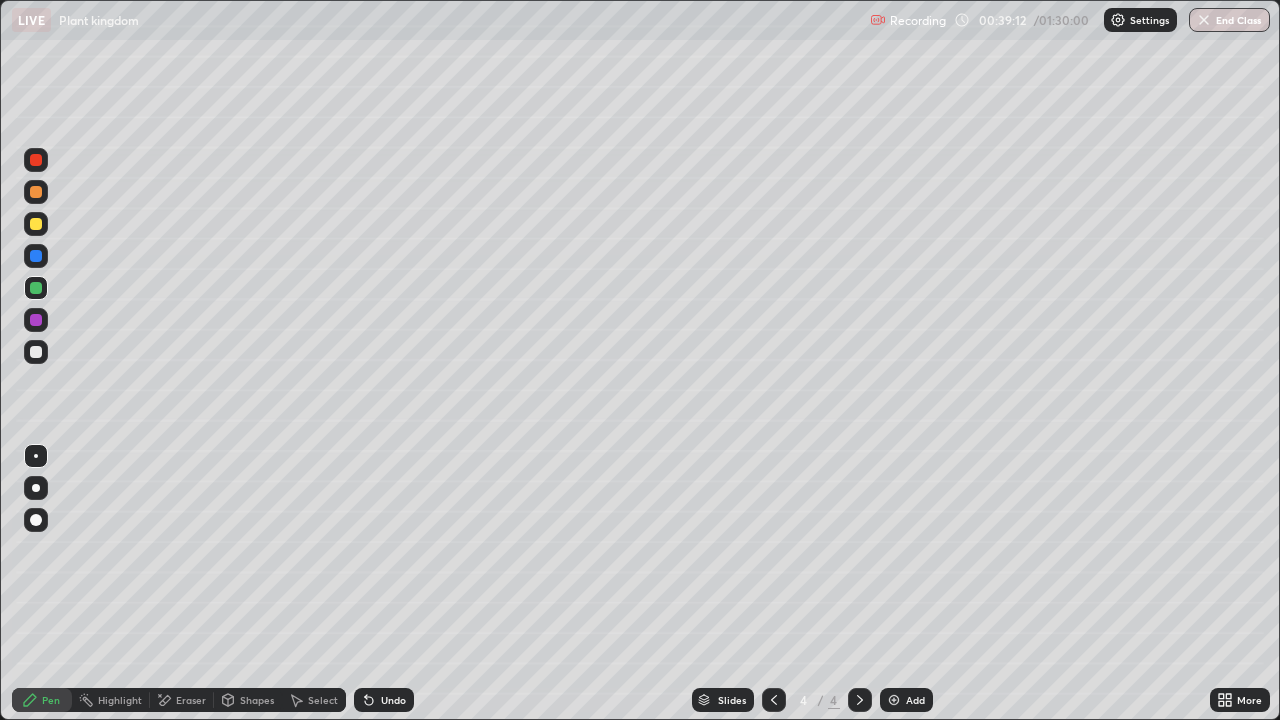 click on "Undo" at bounding box center [393, 700] 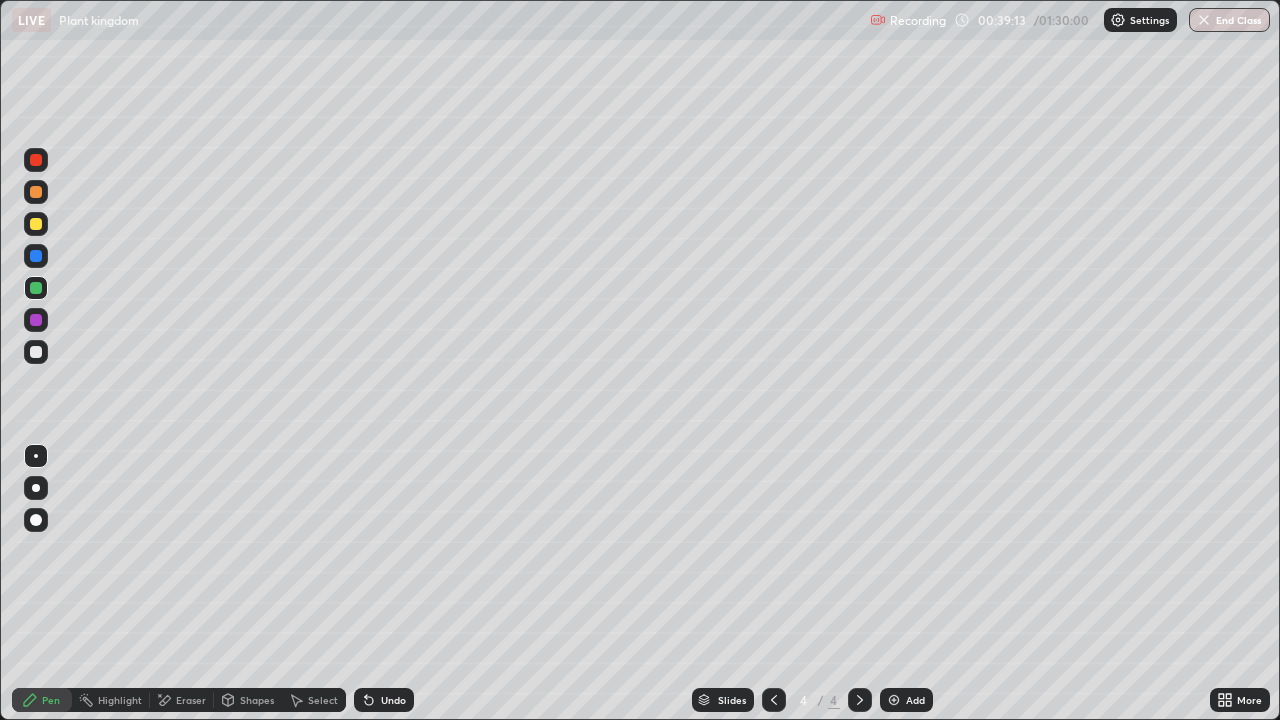 click on "Undo" at bounding box center [393, 700] 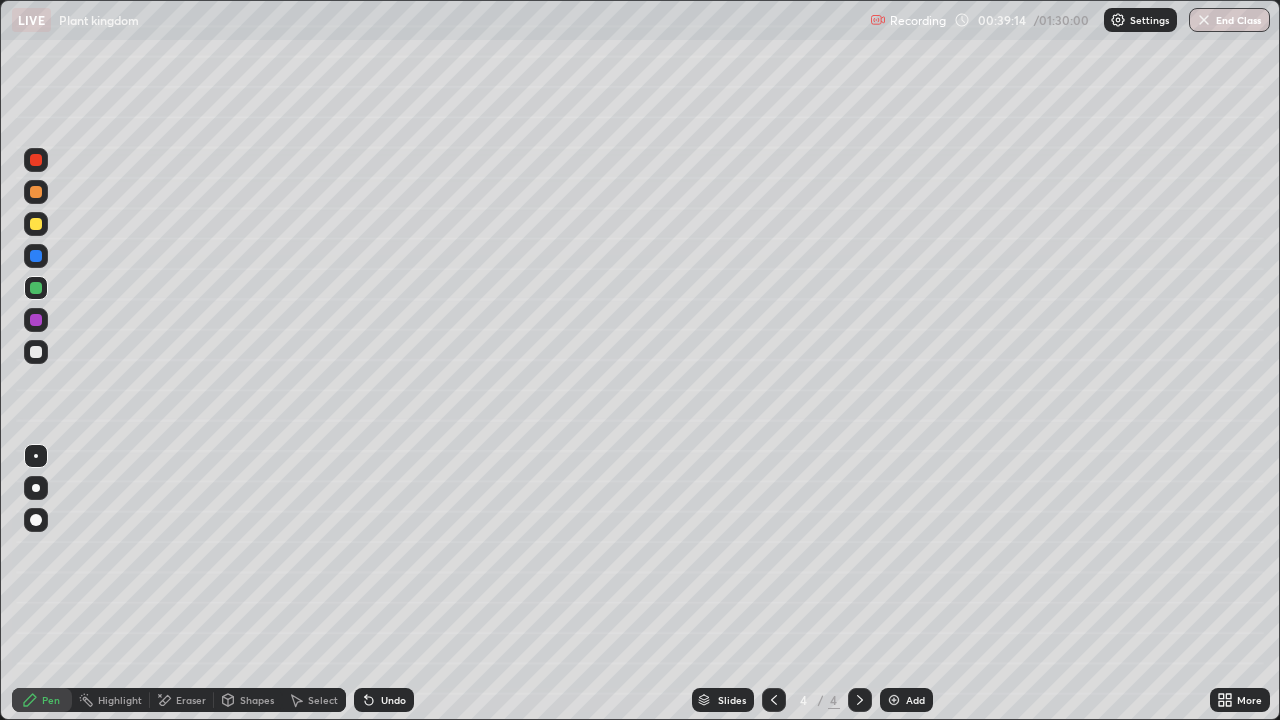 click on "Undo" at bounding box center (393, 700) 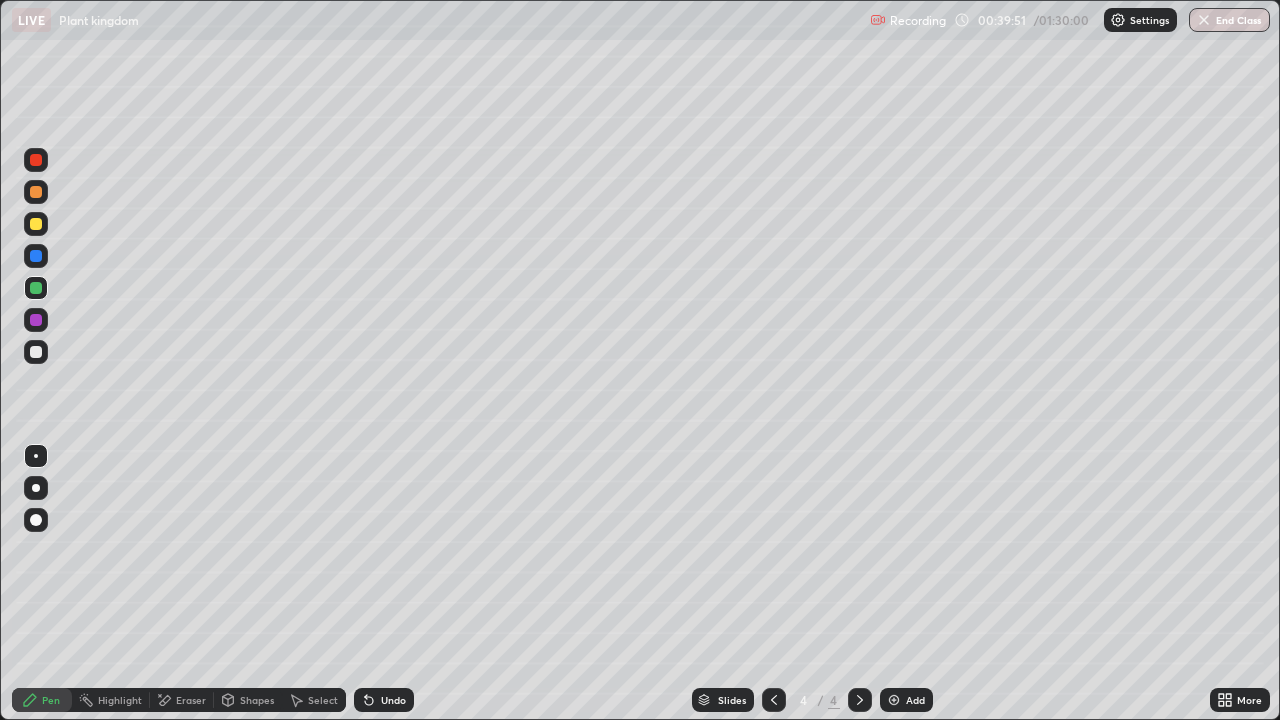 click on "Undo" at bounding box center (384, 700) 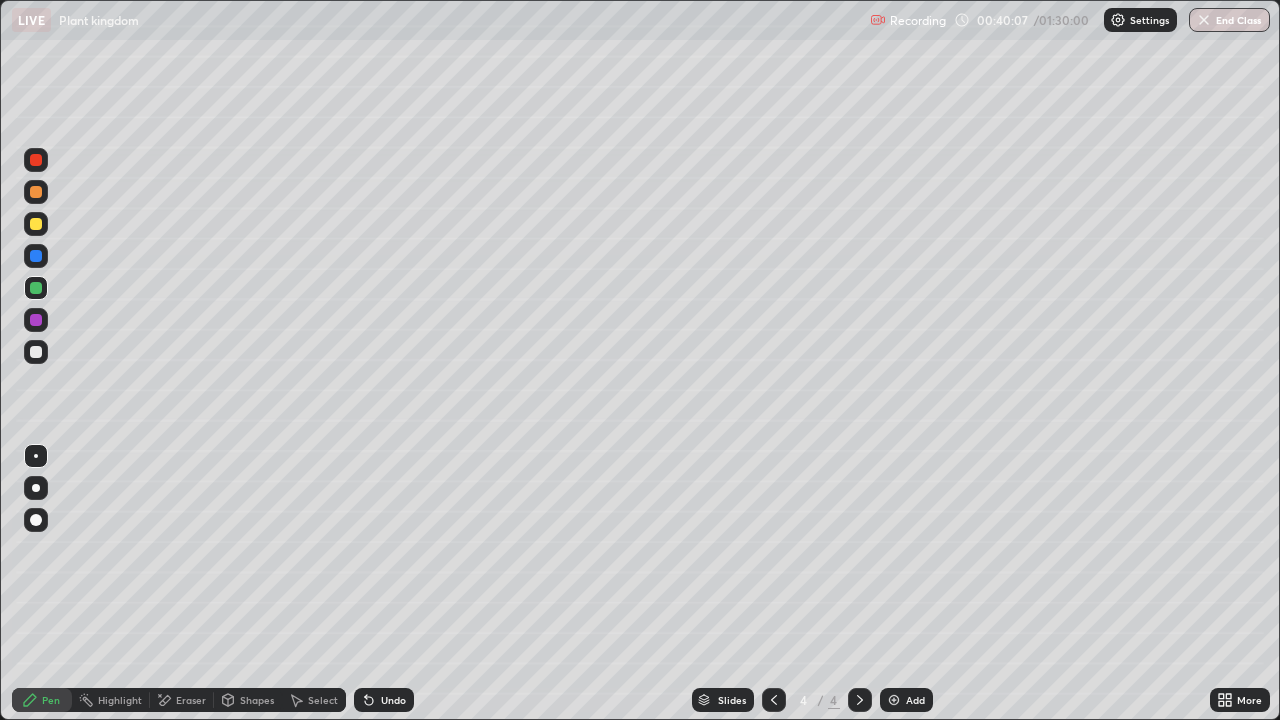 click at bounding box center (36, 192) 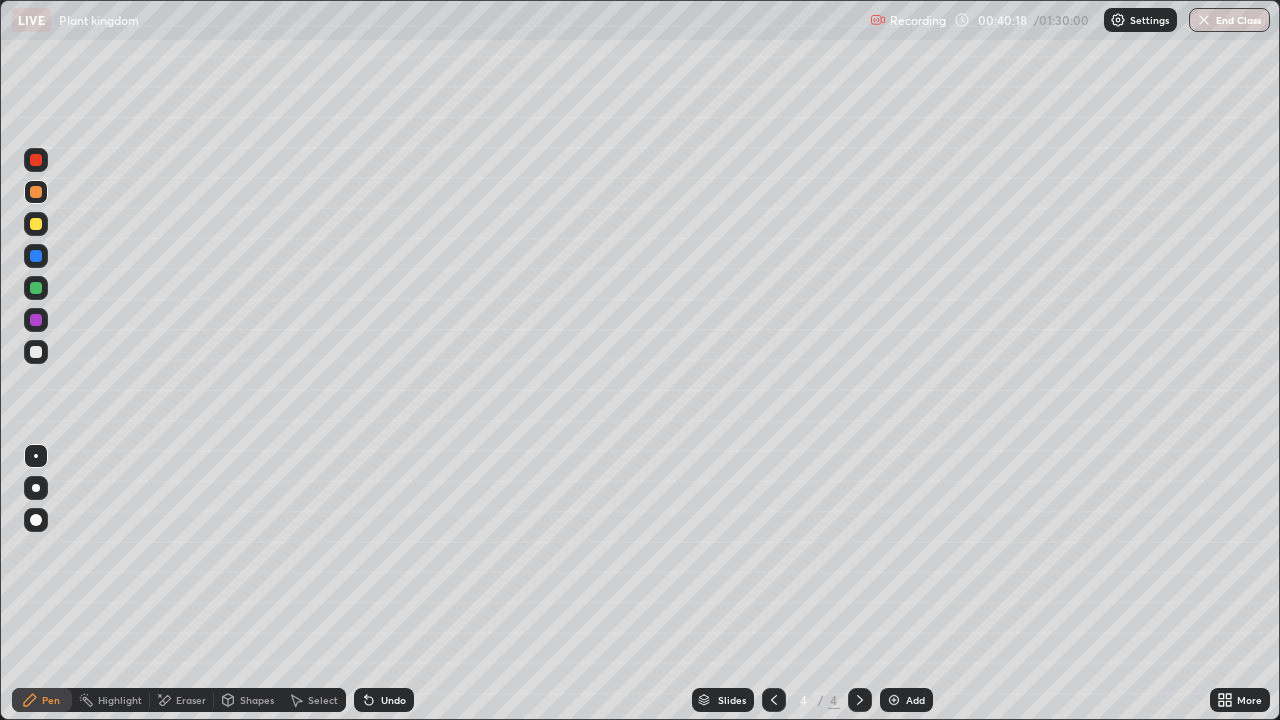 click at bounding box center (36, 288) 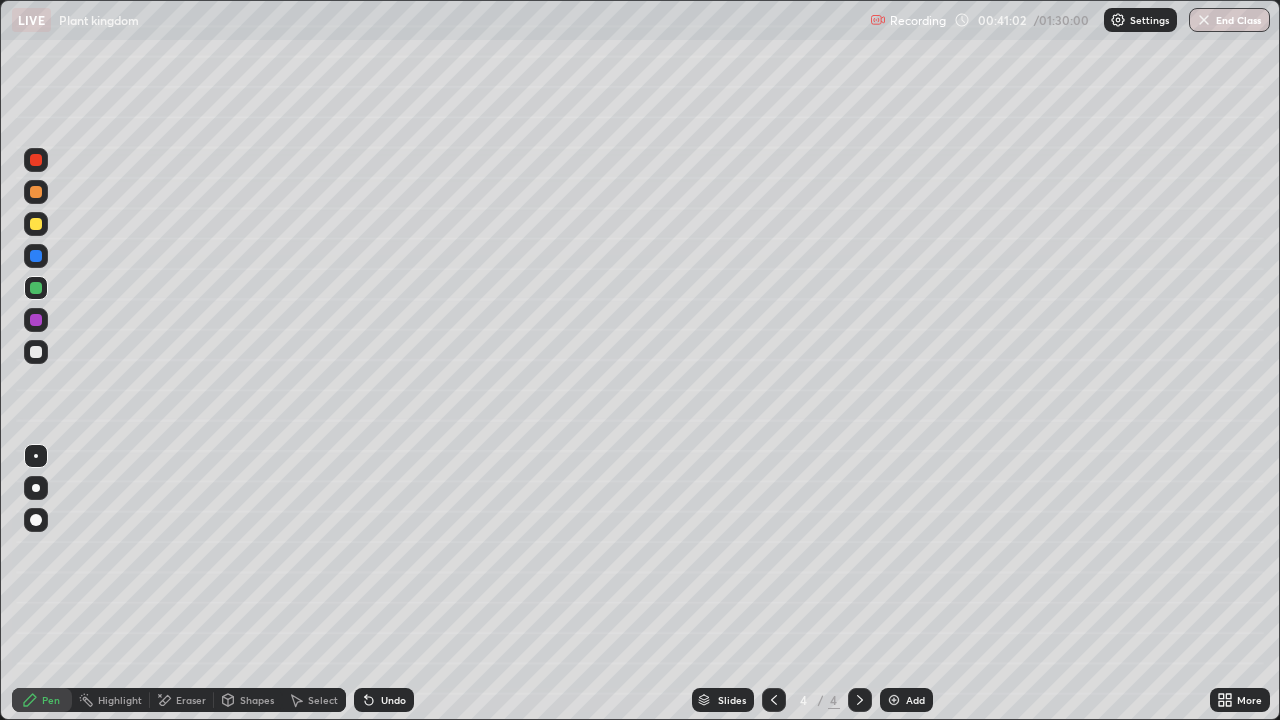 click at bounding box center (36, 192) 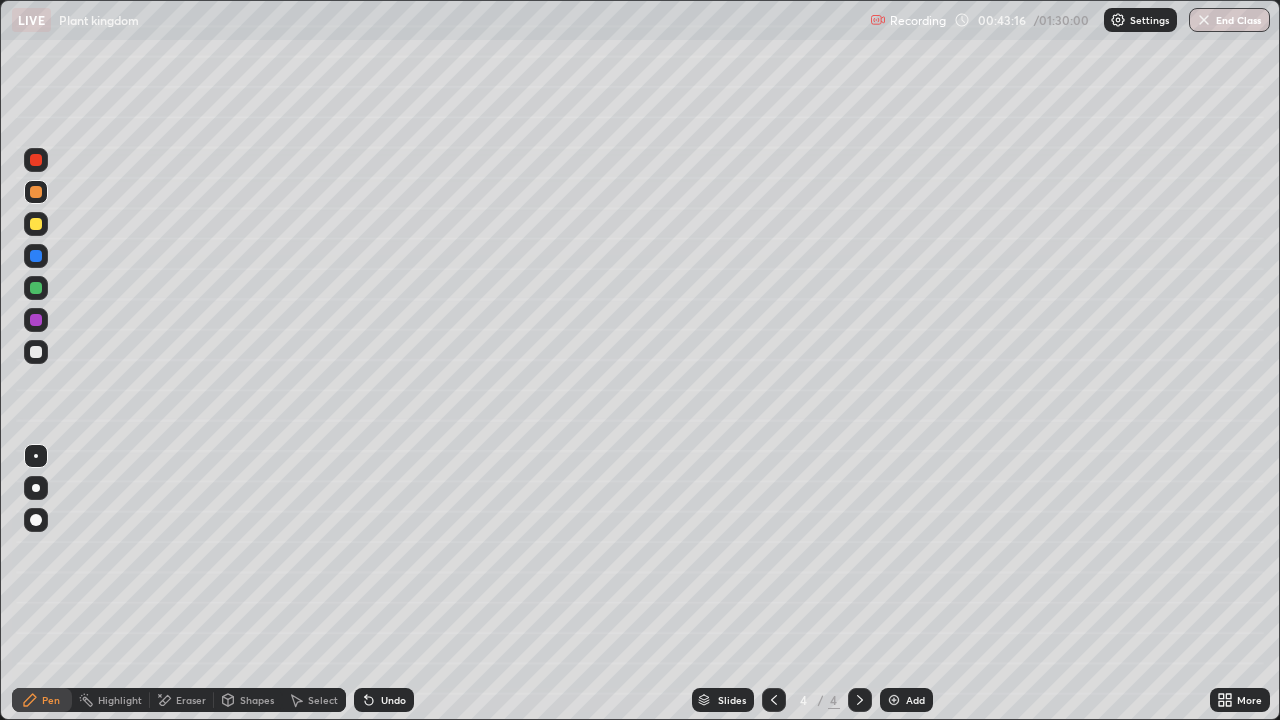 click at bounding box center (36, 224) 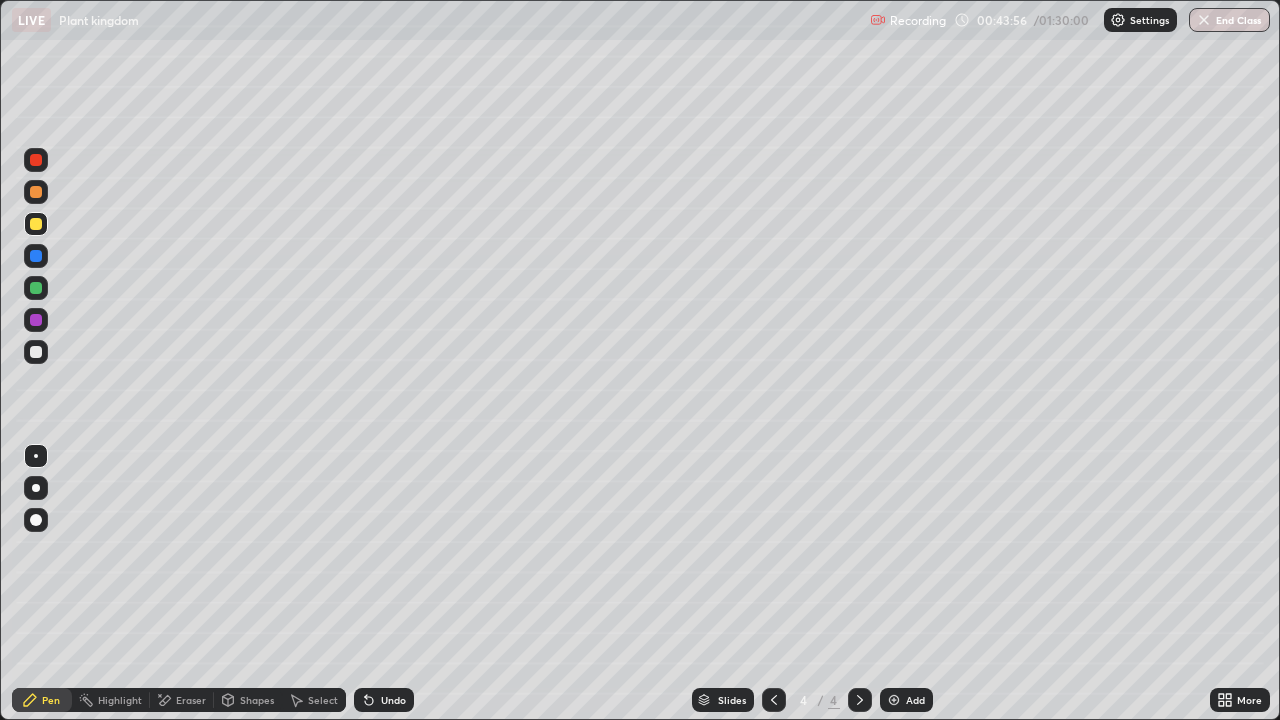 click on "Undo" at bounding box center [384, 700] 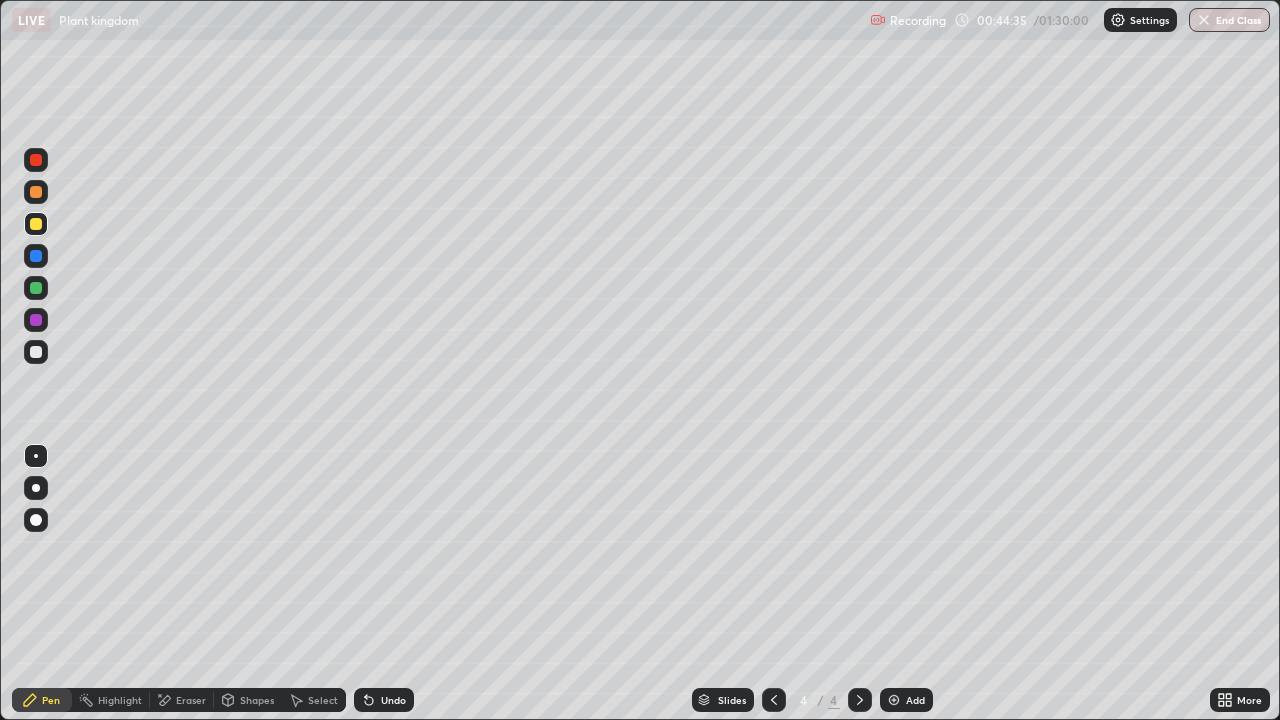 click at bounding box center [36, 288] 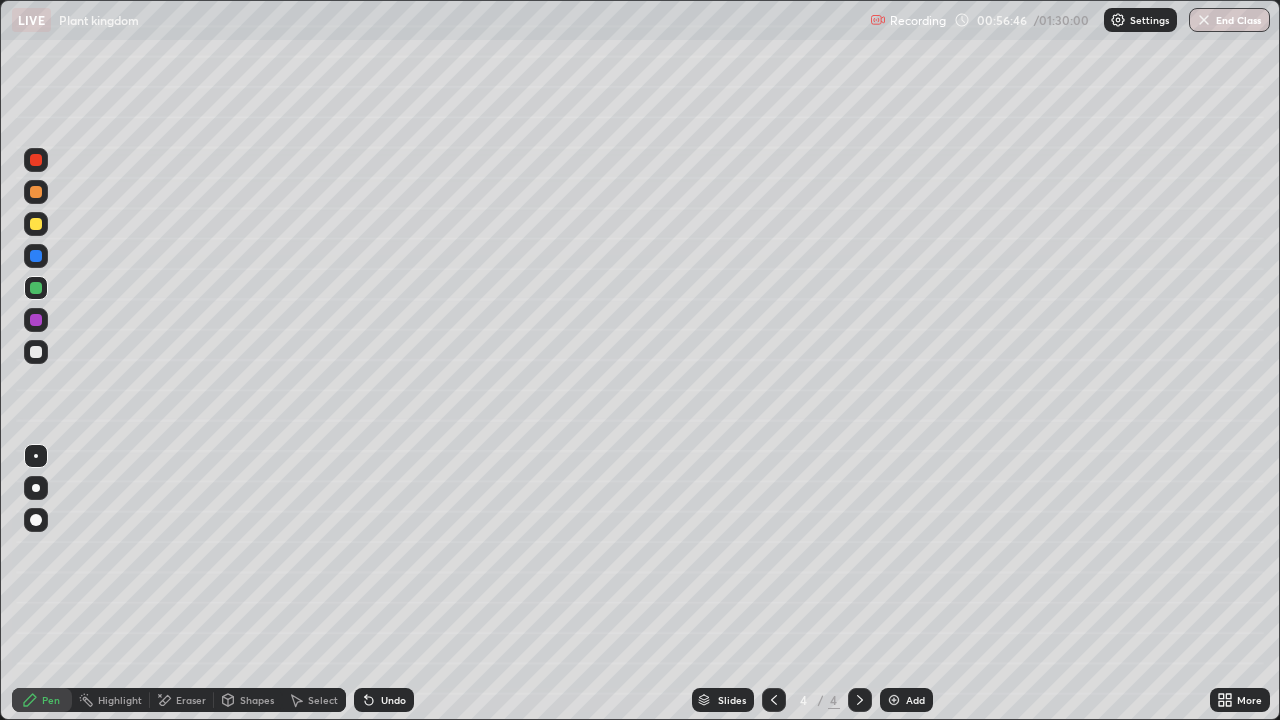 click on "More" at bounding box center [1240, 700] 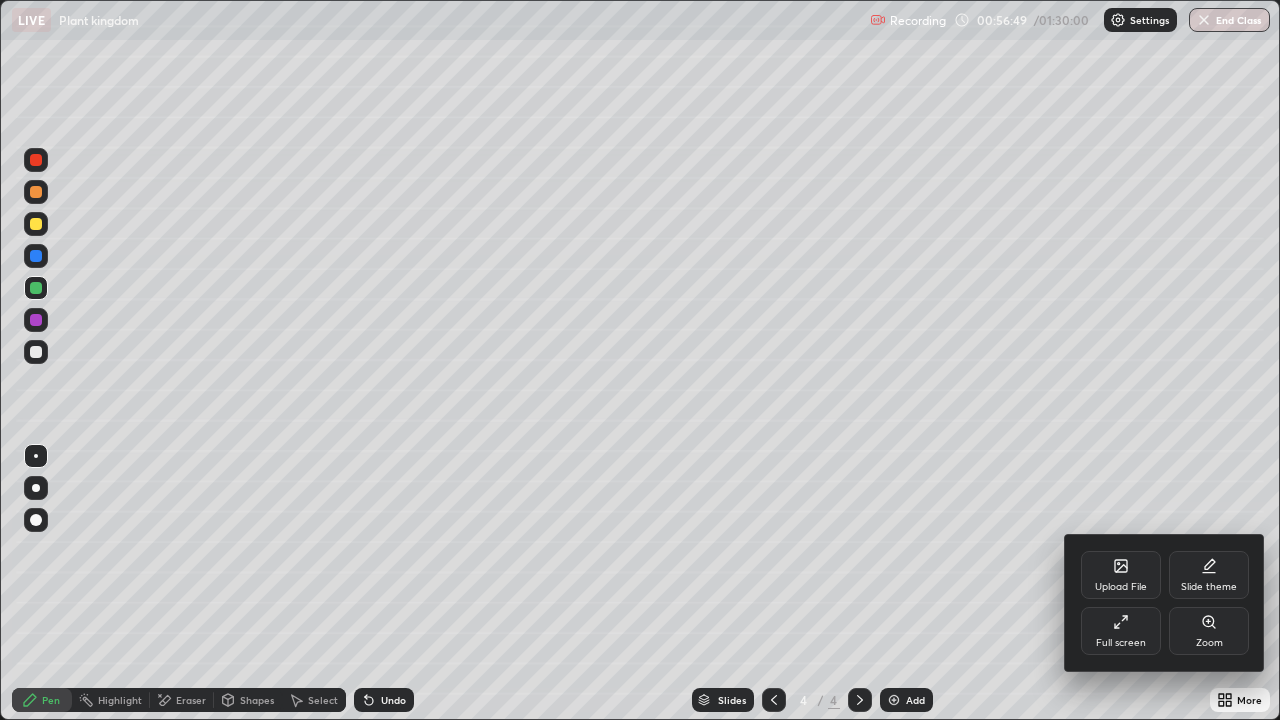 click on "Upload File" at bounding box center [1121, 587] 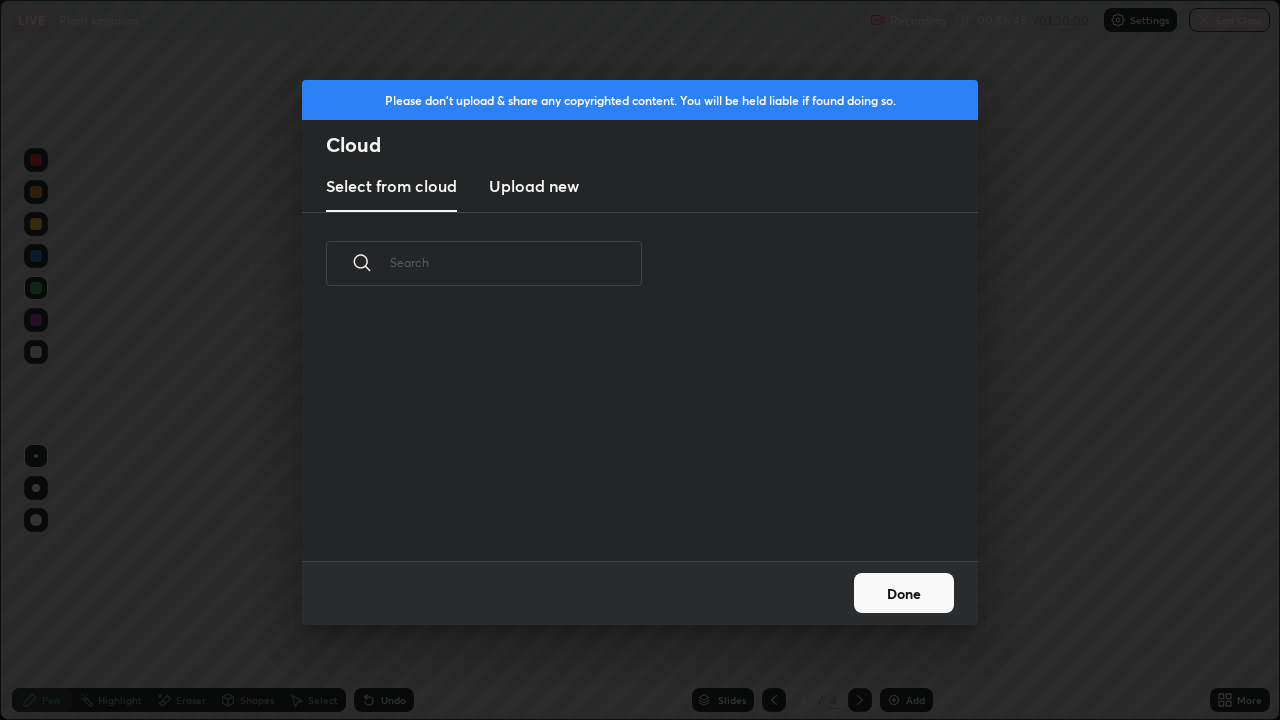 scroll, scrollTop: 7, scrollLeft: 11, axis: both 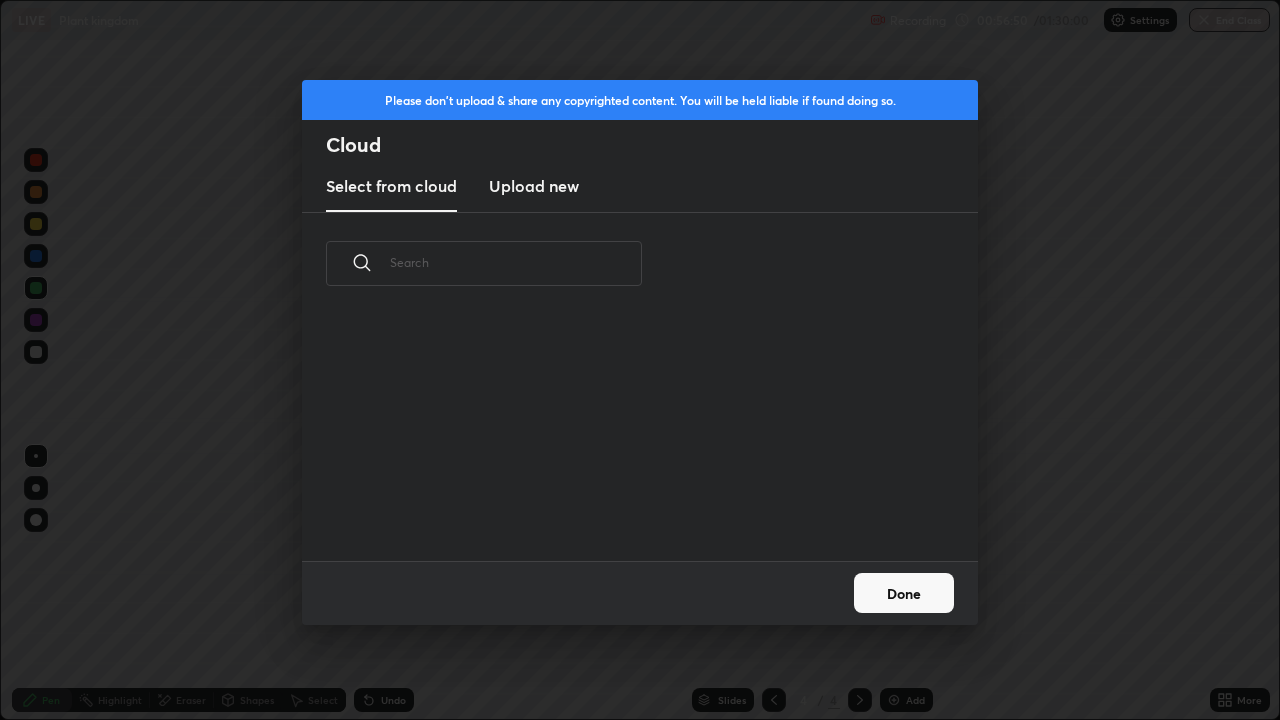 click on "Upload new" at bounding box center (534, 187) 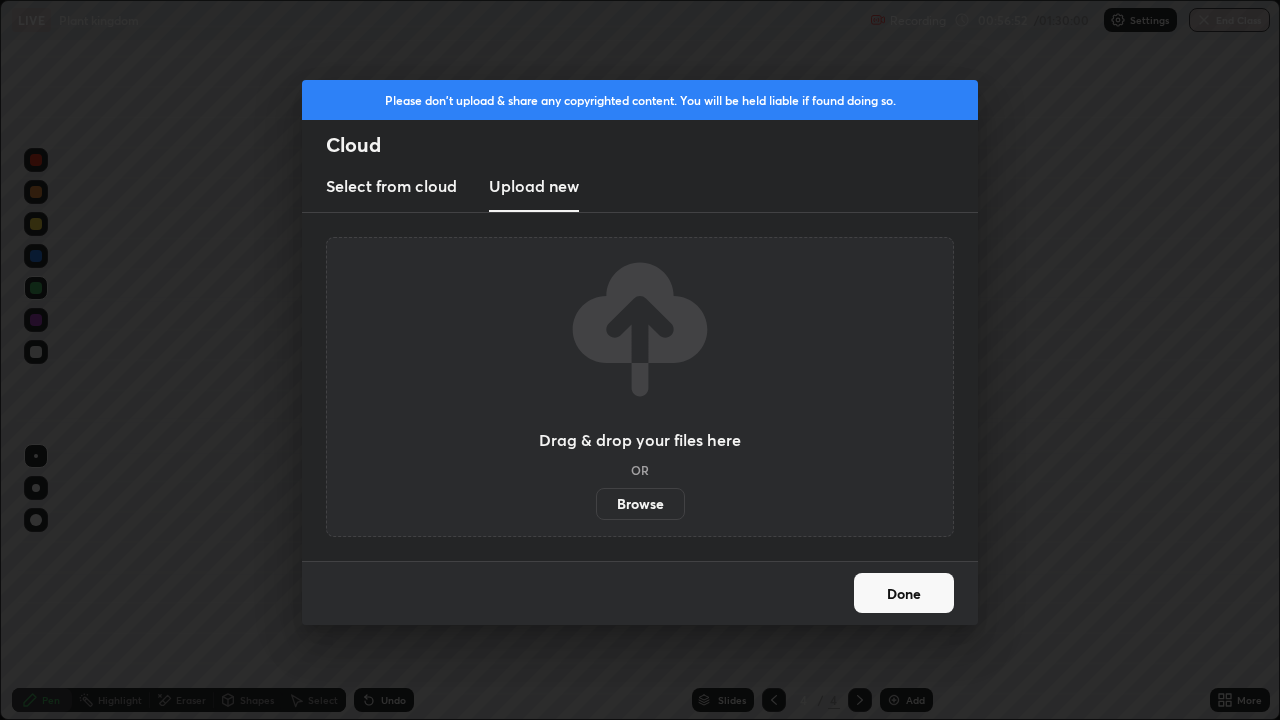 click on "Browse" at bounding box center [640, 504] 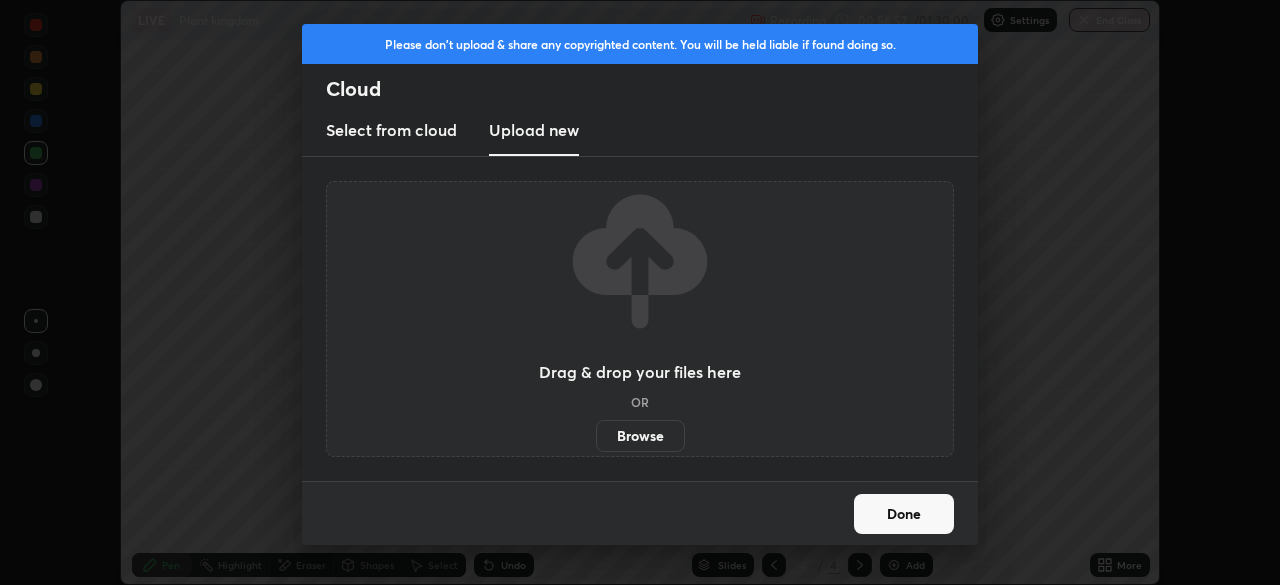 scroll, scrollTop: 585, scrollLeft: 1280, axis: both 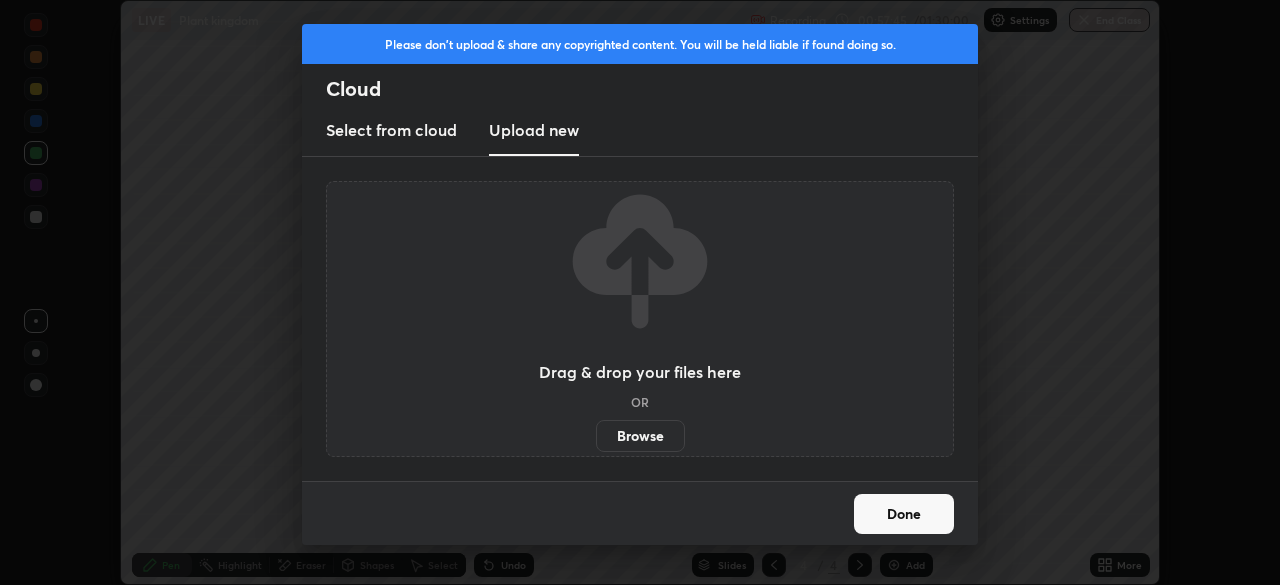 click on "Browse" at bounding box center [640, 436] 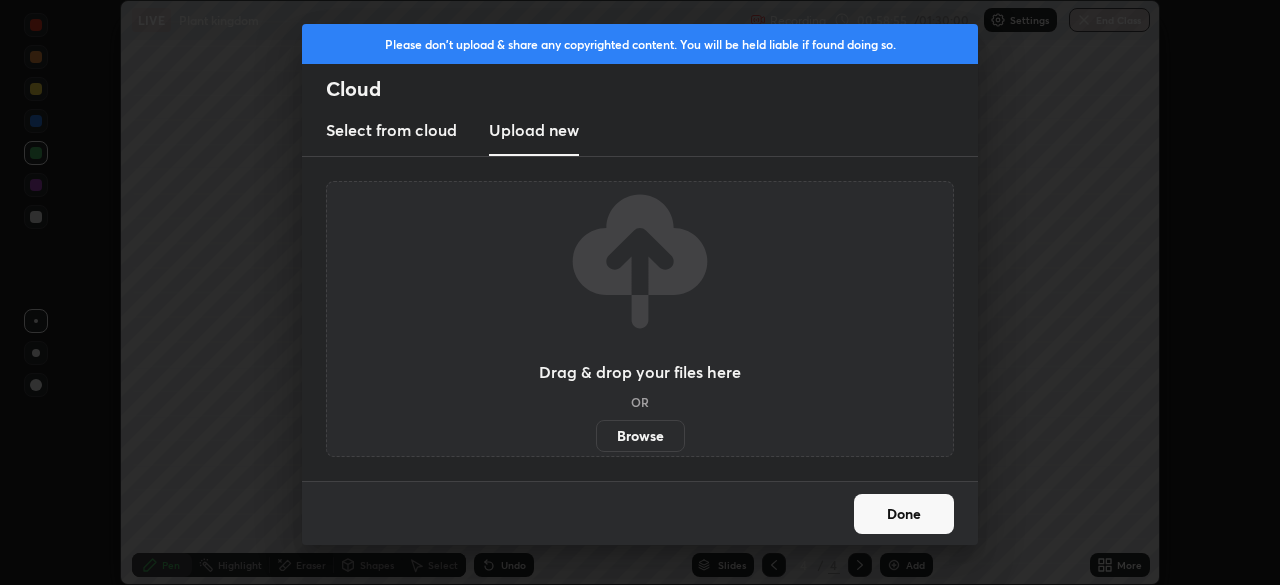 click on "Browse" at bounding box center [640, 436] 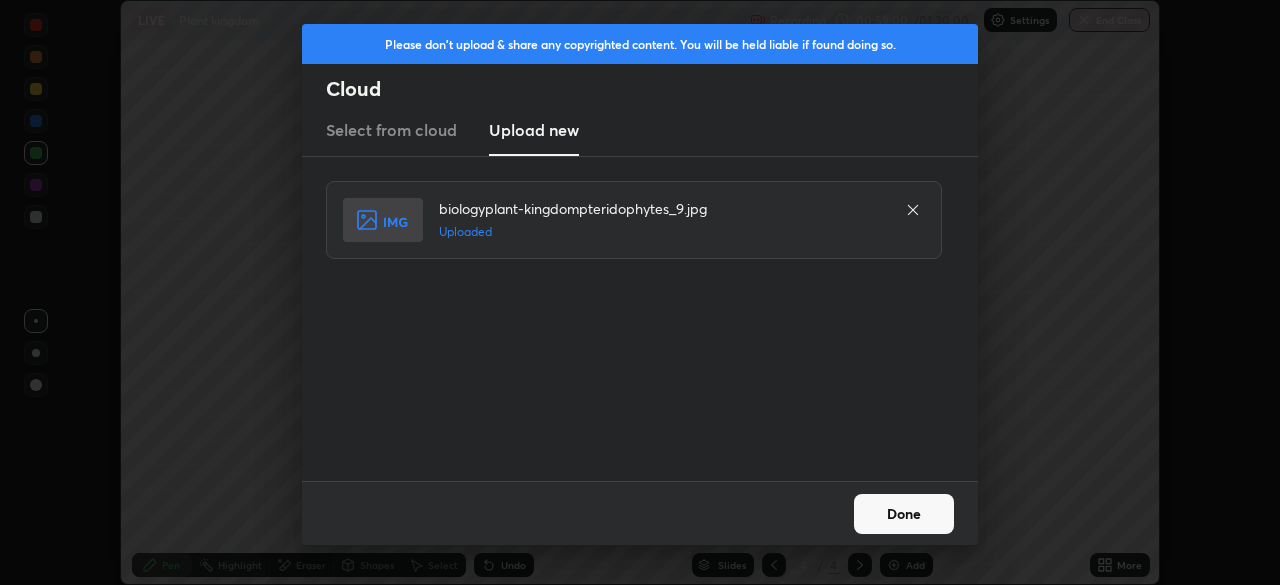 click on "Done" at bounding box center [904, 514] 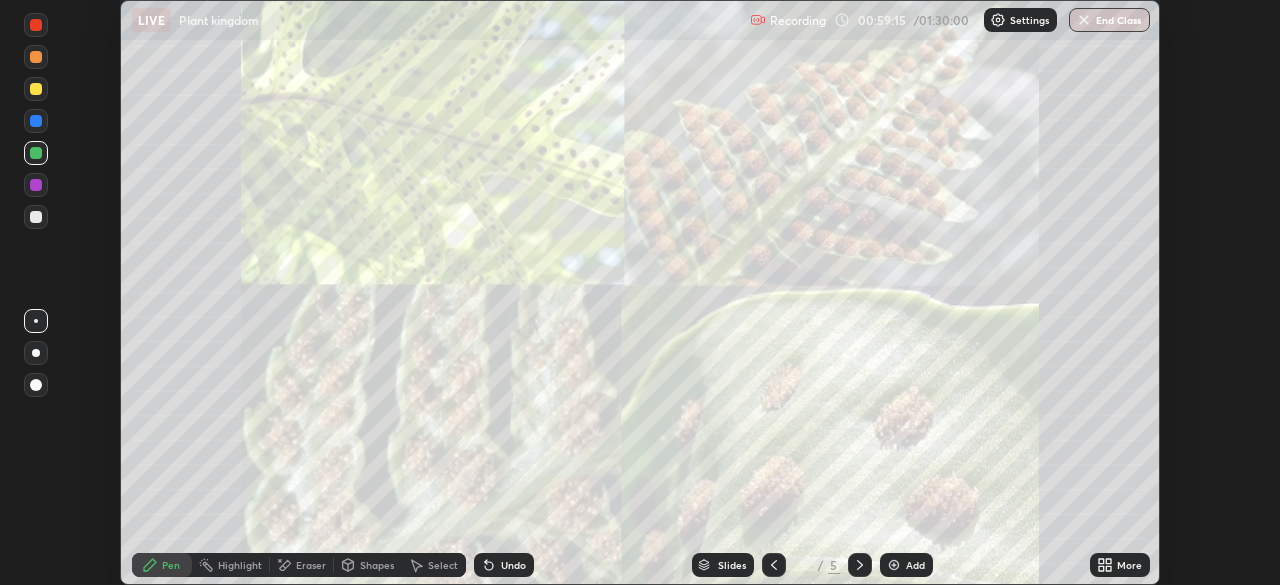 click at bounding box center (36, 217) 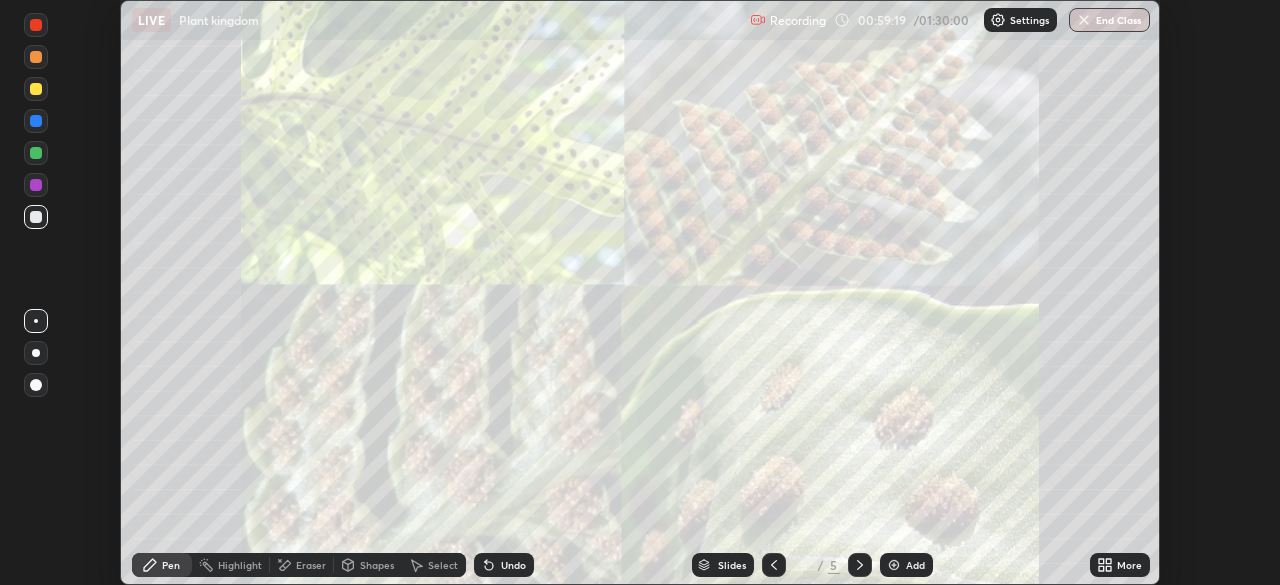 click at bounding box center [36, 25] 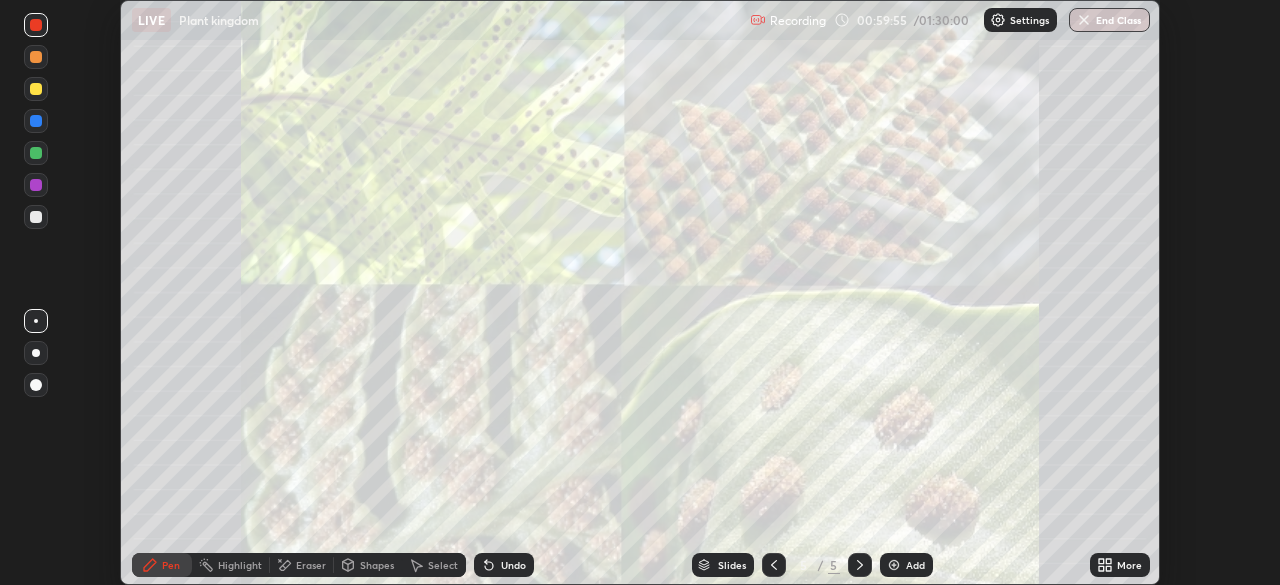 click on "More" at bounding box center [1120, 565] 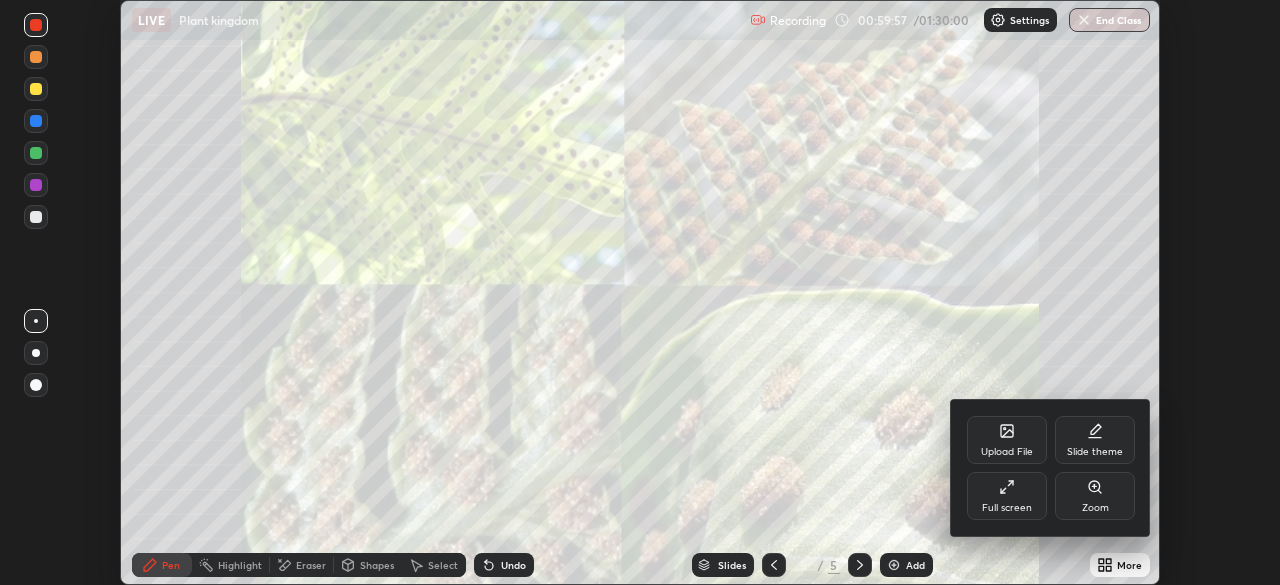 click on "Upload File" at bounding box center (1007, 440) 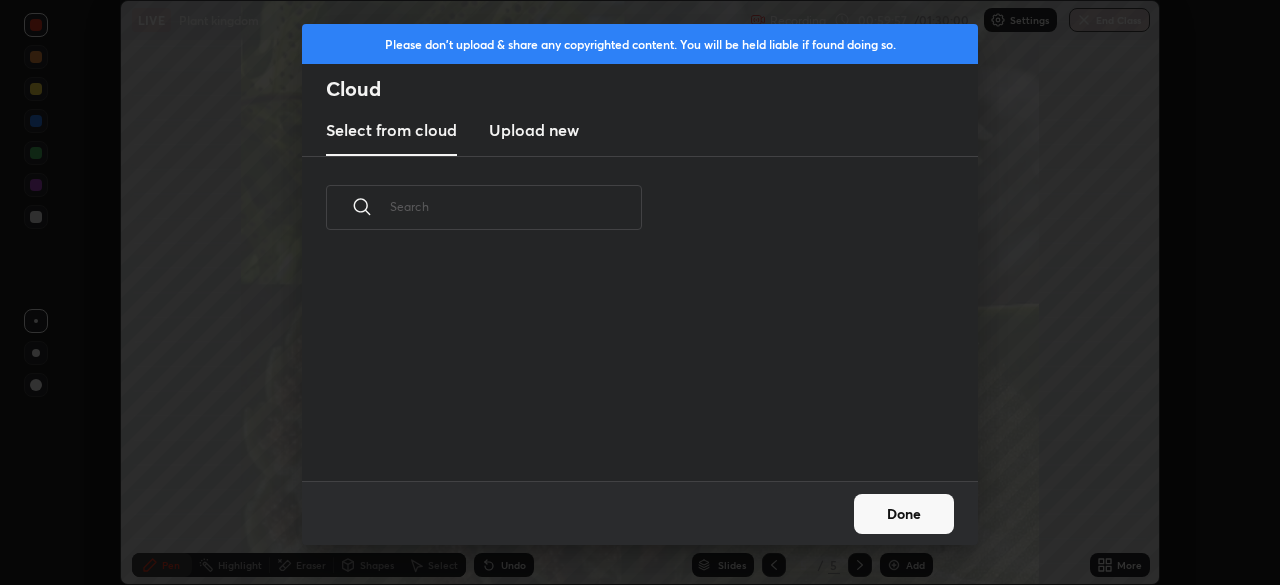 scroll, scrollTop: 222, scrollLeft: 642, axis: both 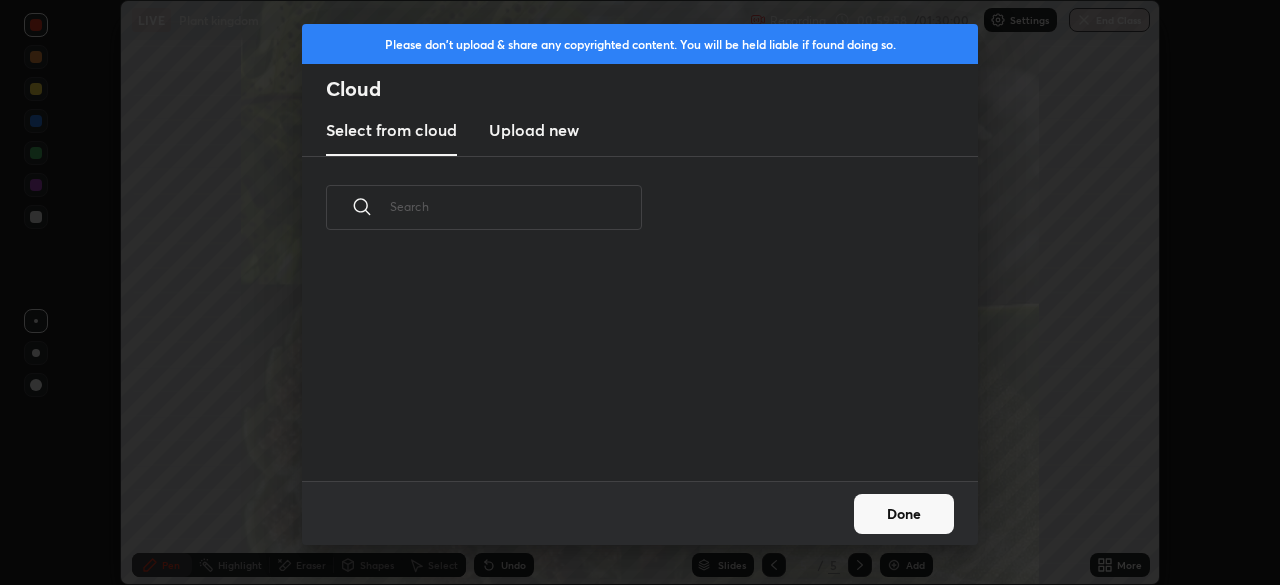 click on "Upload new" at bounding box center (534, 130) 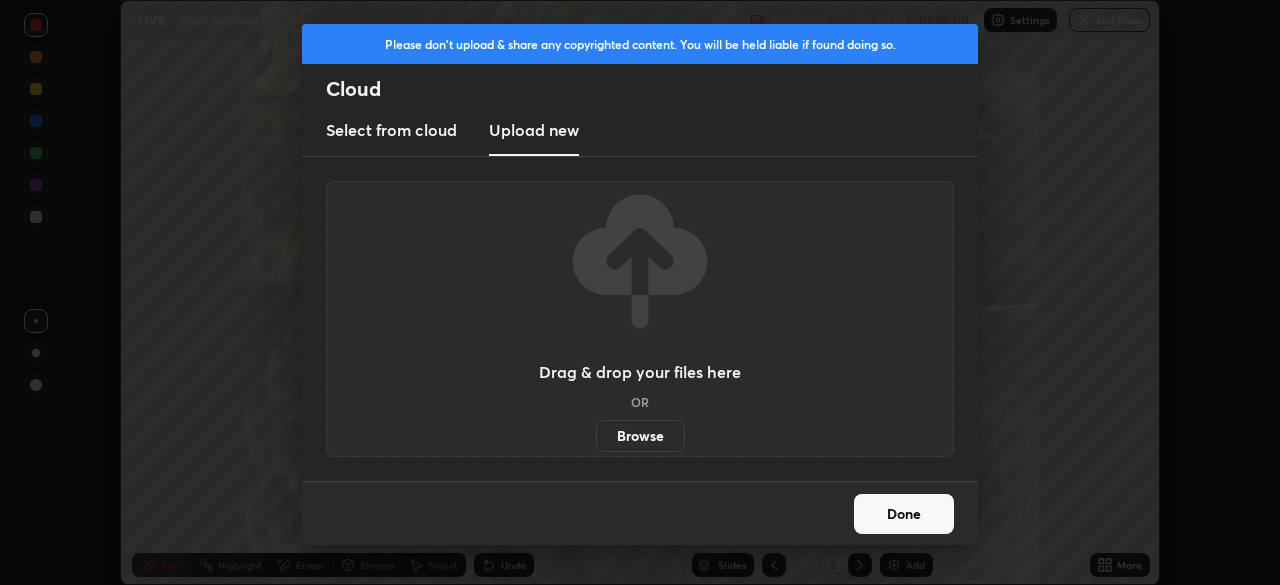 click on "Browse" at bounding box center (640, 436) 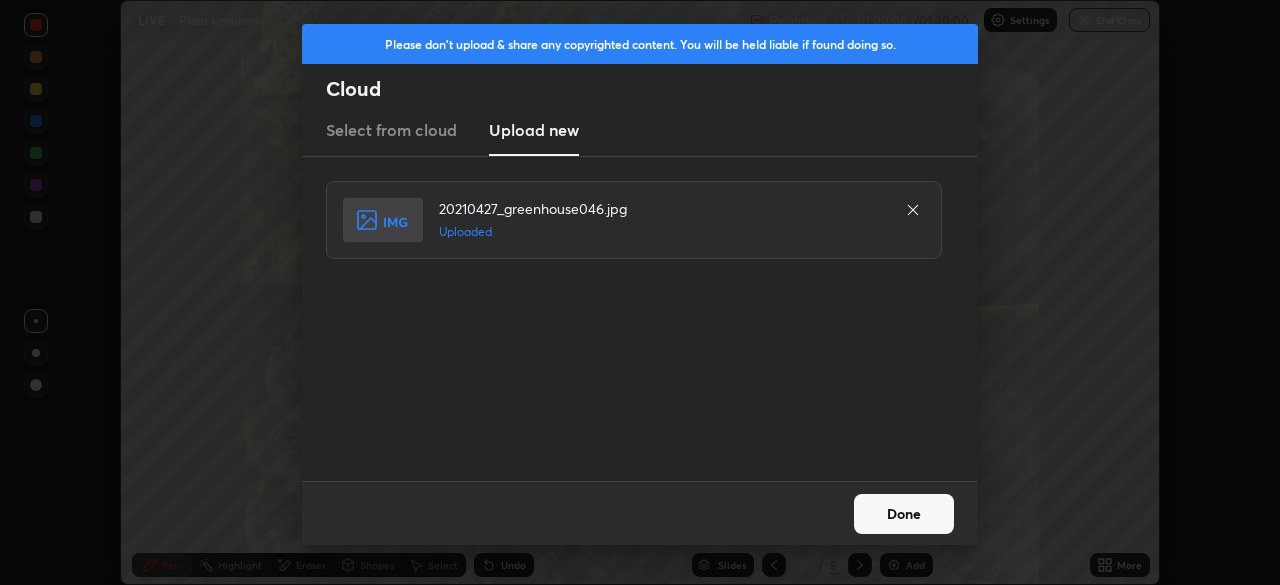 click on "Done" at bounding box center [904, 514] 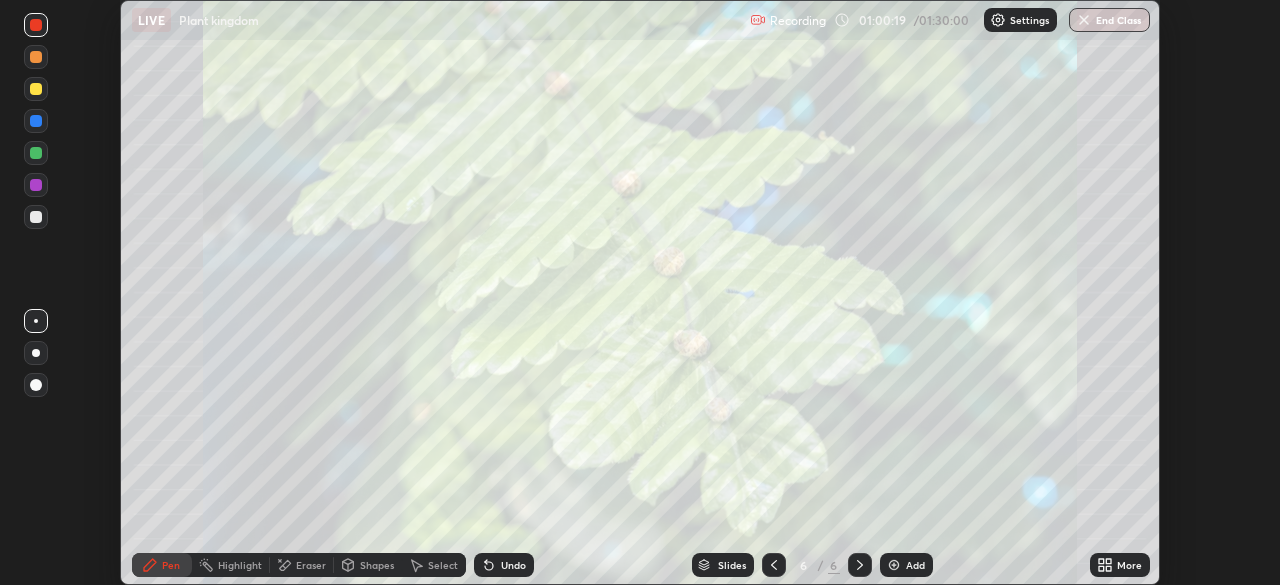 click 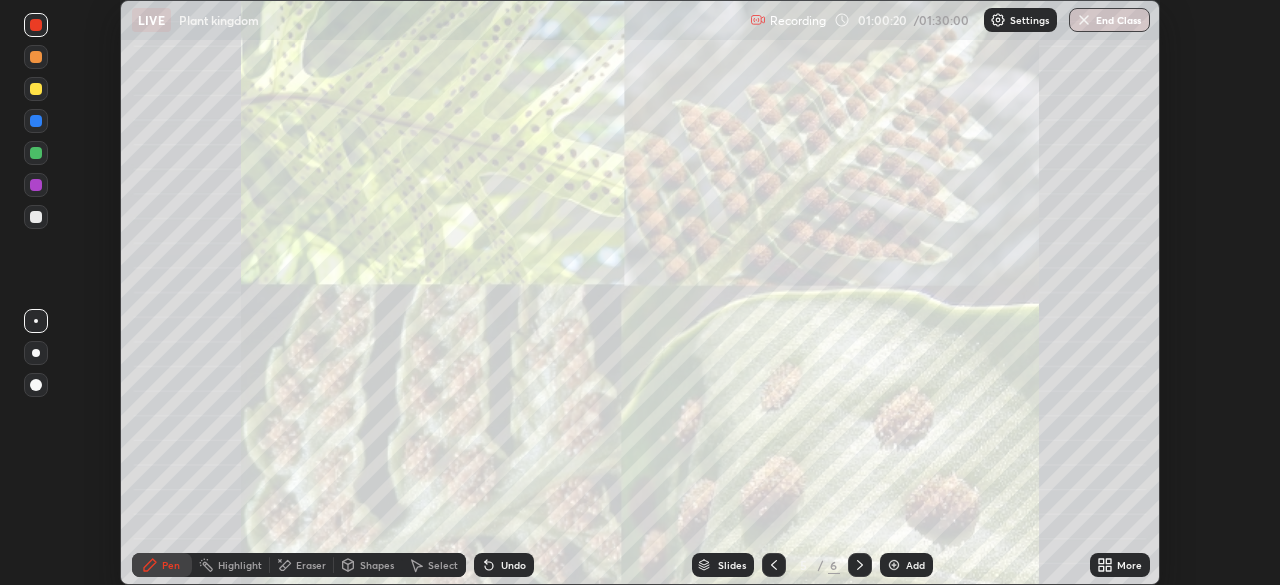 click 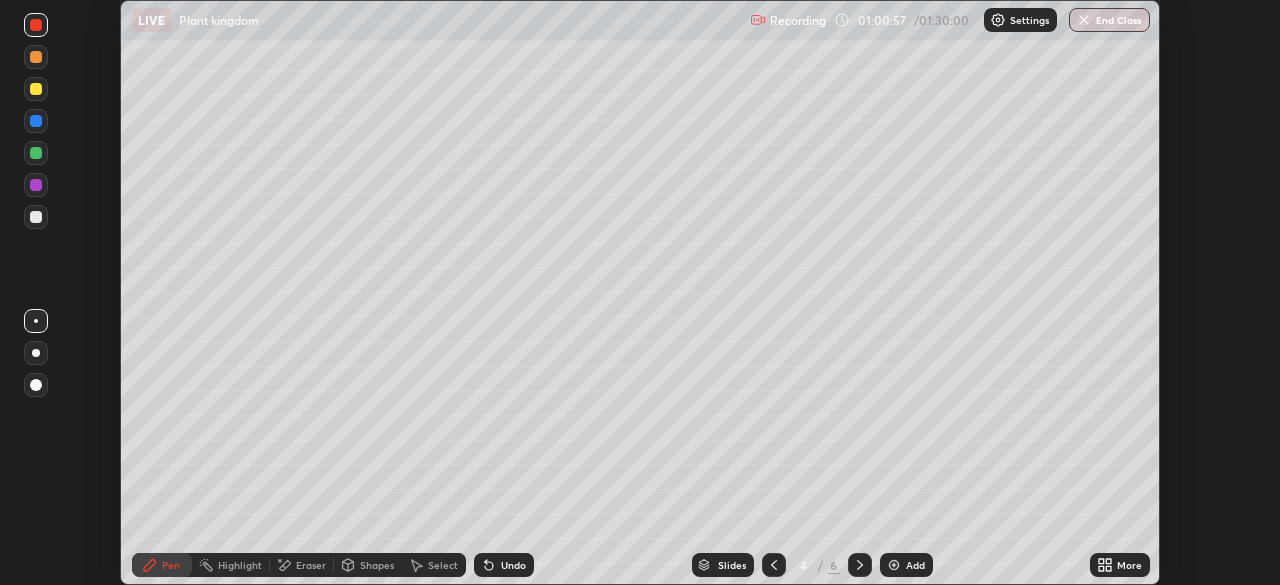 click 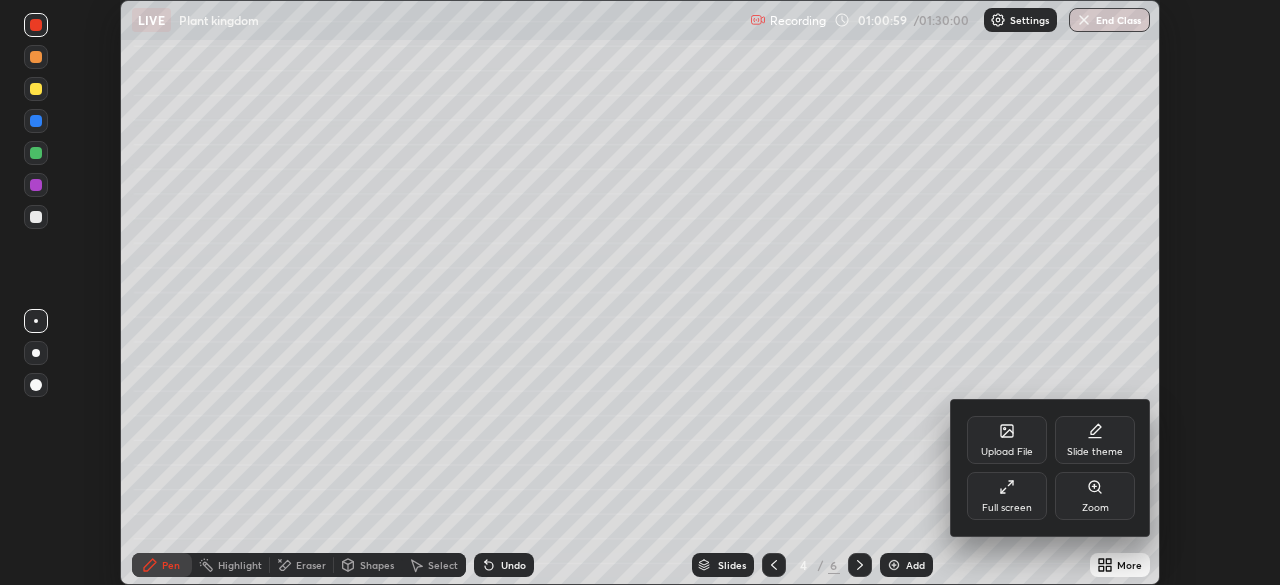 click on "Upload File" at bounding box center [1007, 440] 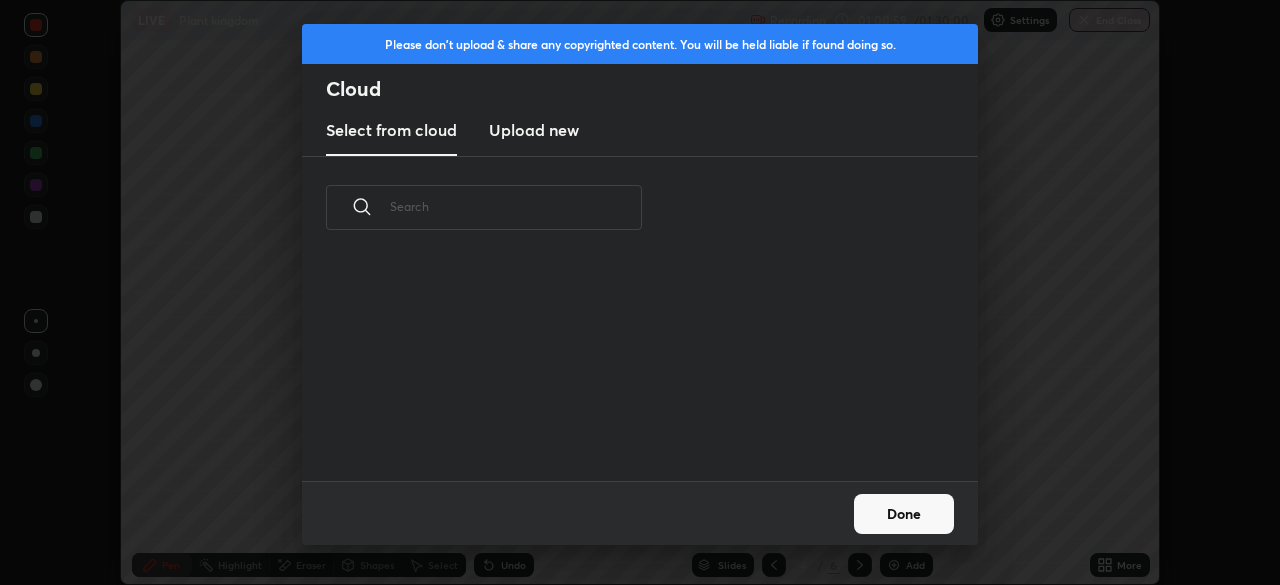 scroll, scrollTop: 7, scrollLeft: 11, axis: both 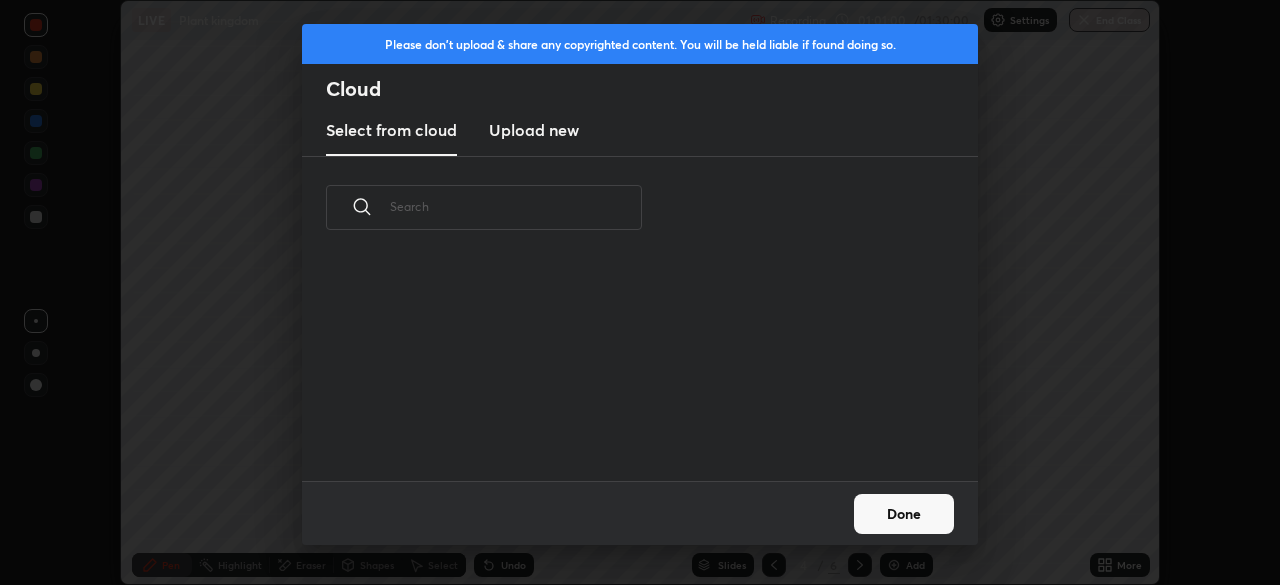 click on "Upload new" at bounding box center (534, 130) 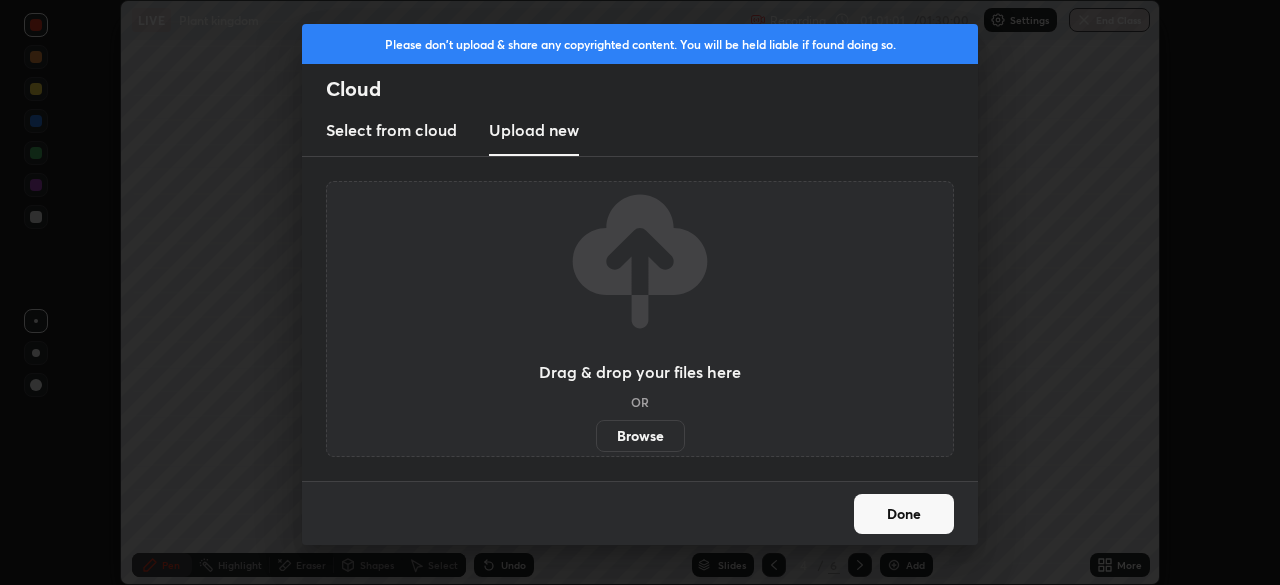 click on "Browse" at bounding box center (640, 436) 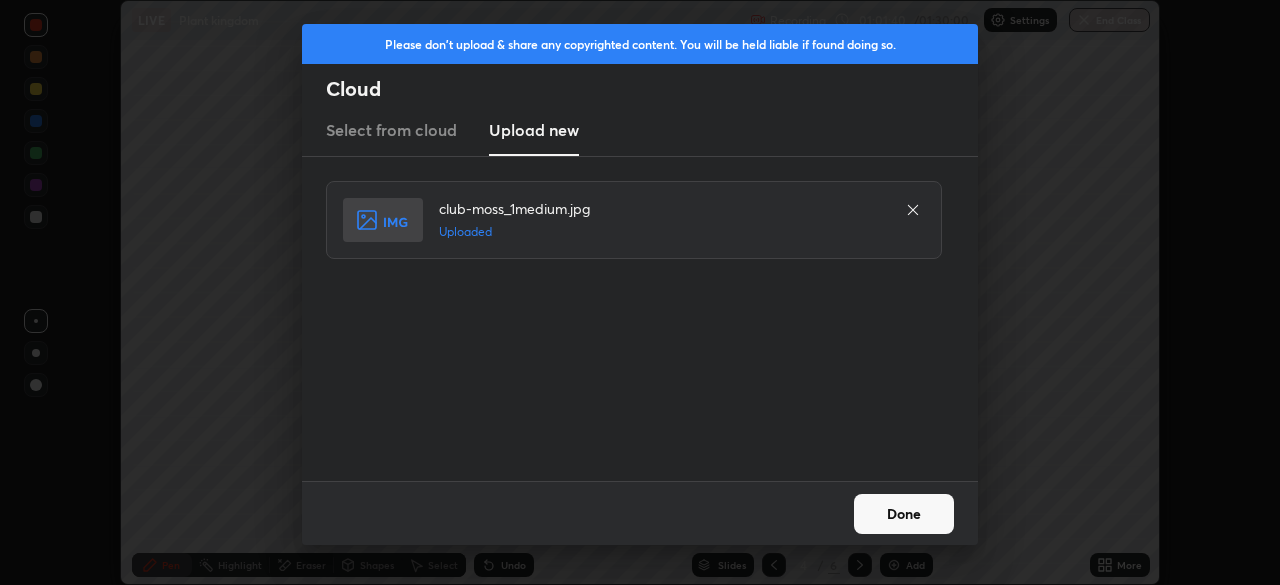 click on "Done" at bounding box center (904, 514) 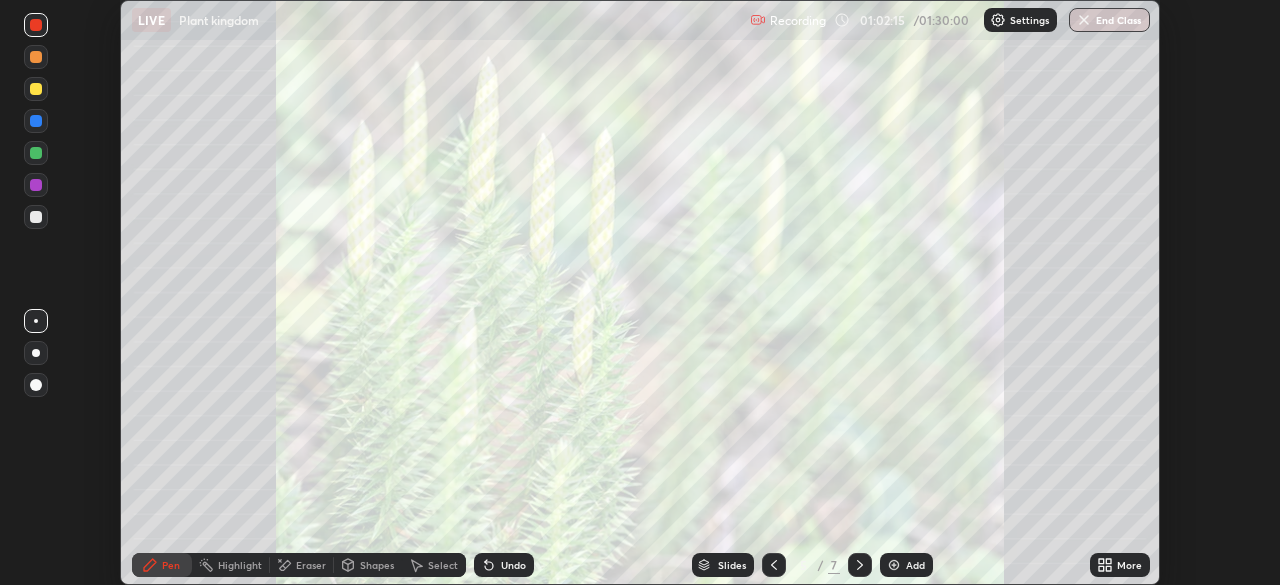 click on "Undo" at bounding box center (513, 565) 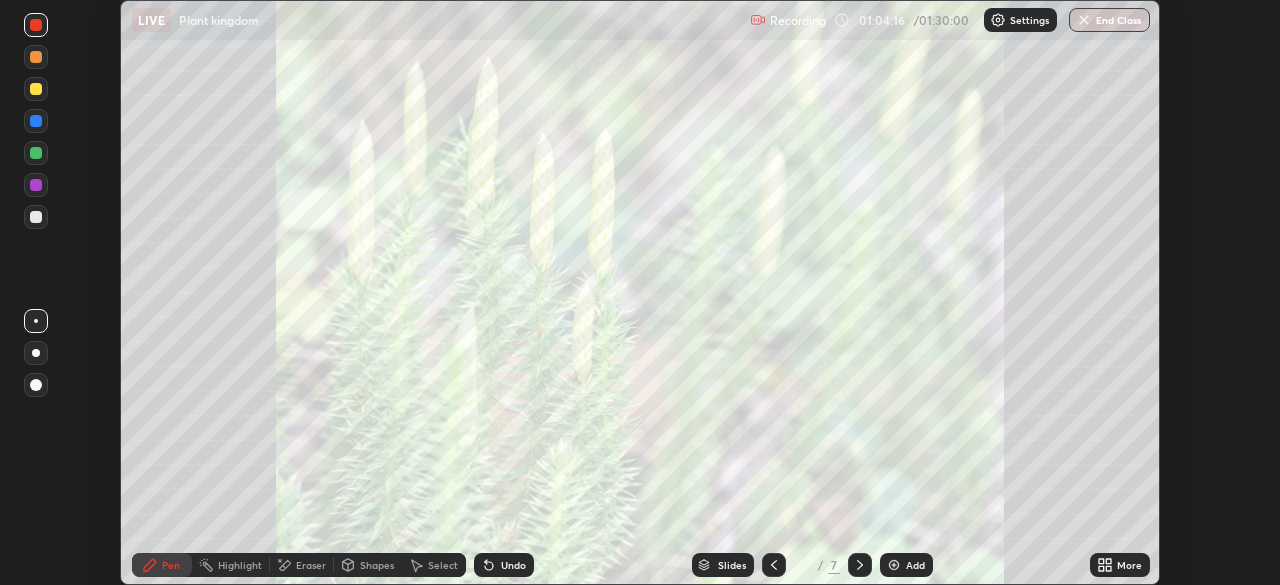 click at bounding box center (860, 565) 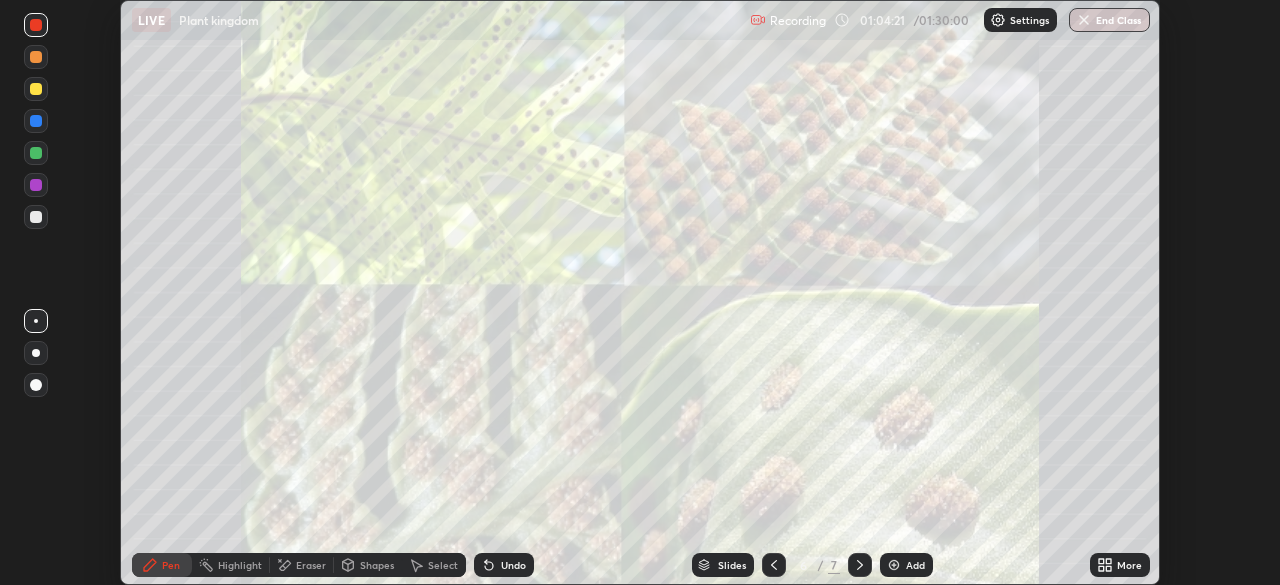 click 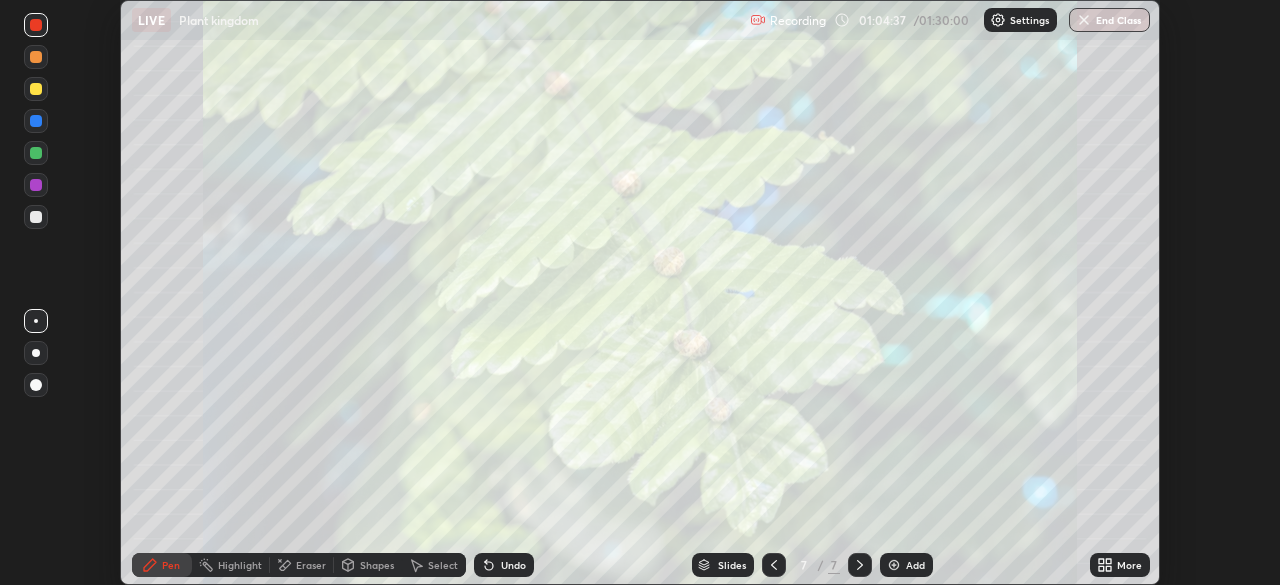 click 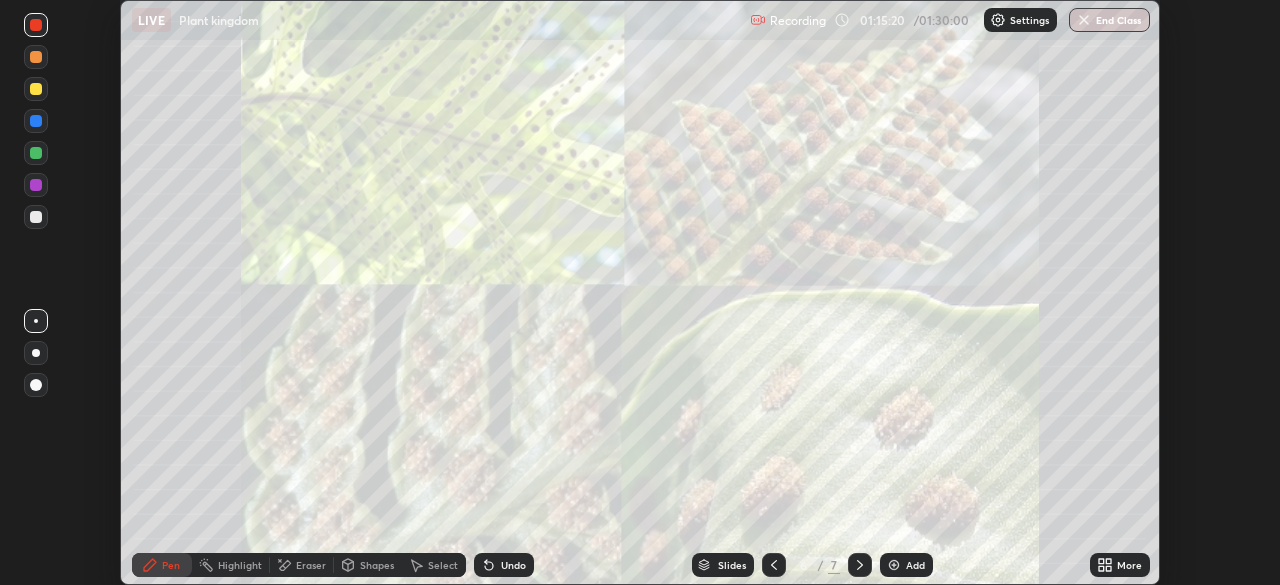 click 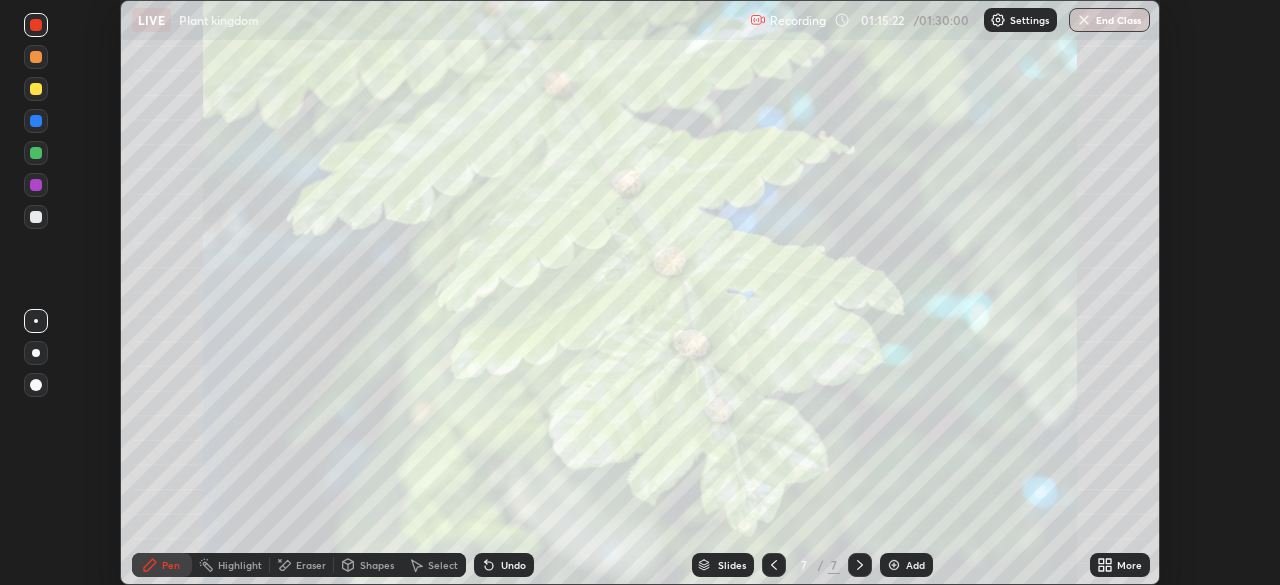 click 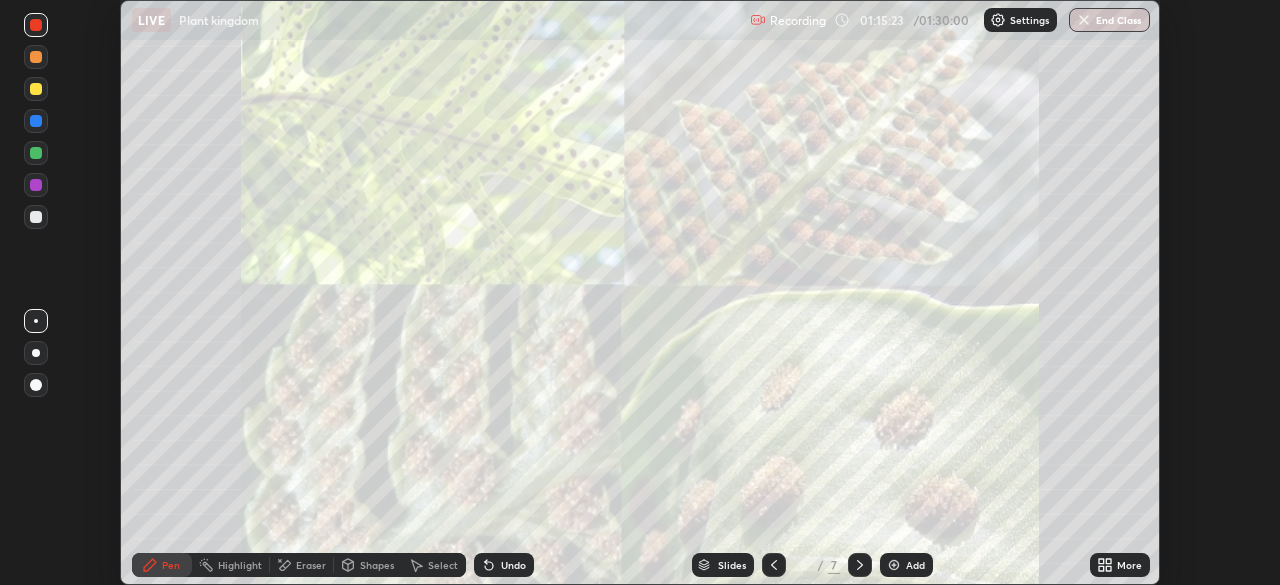 click 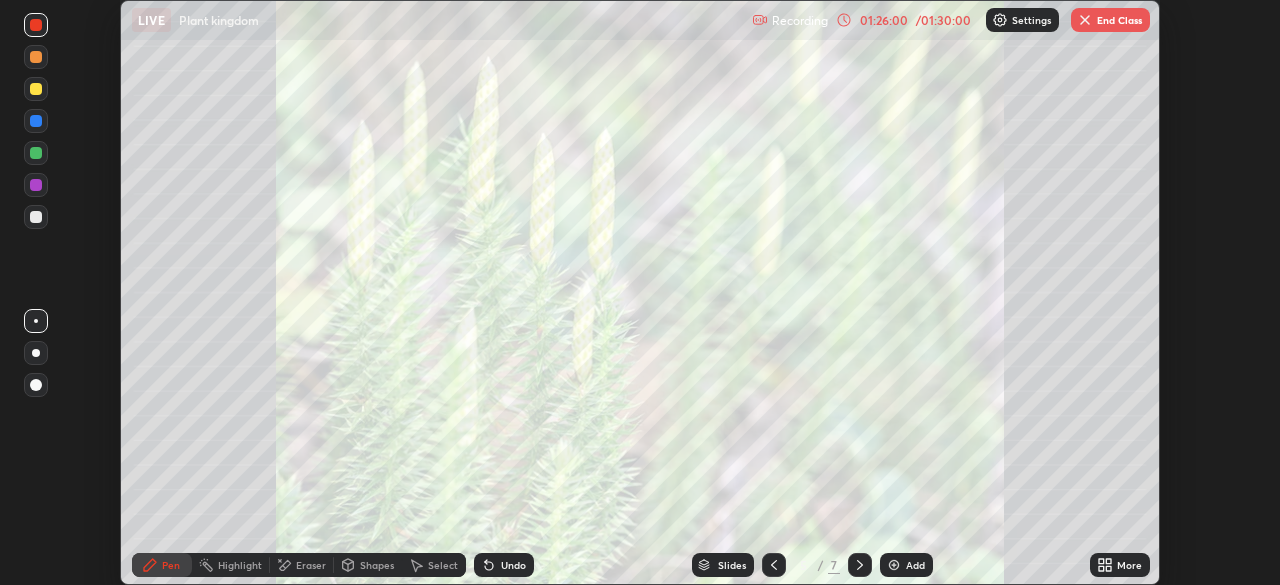 click on "End Class" at bounding box center [1110, 20] 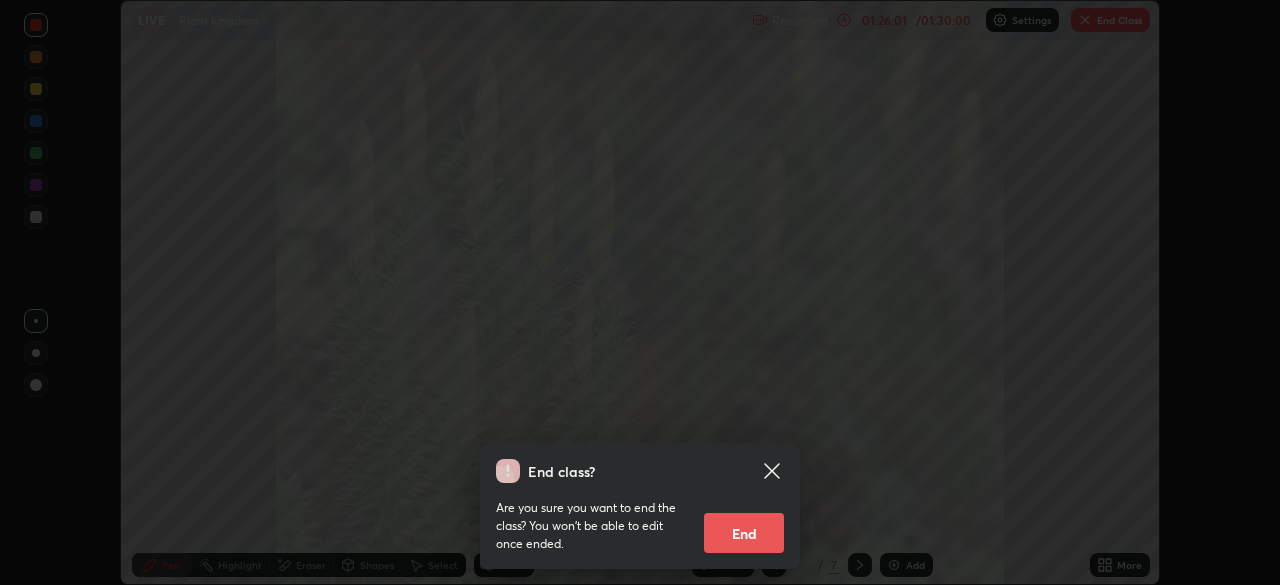 click on "End" at bounding box center (744, 533) 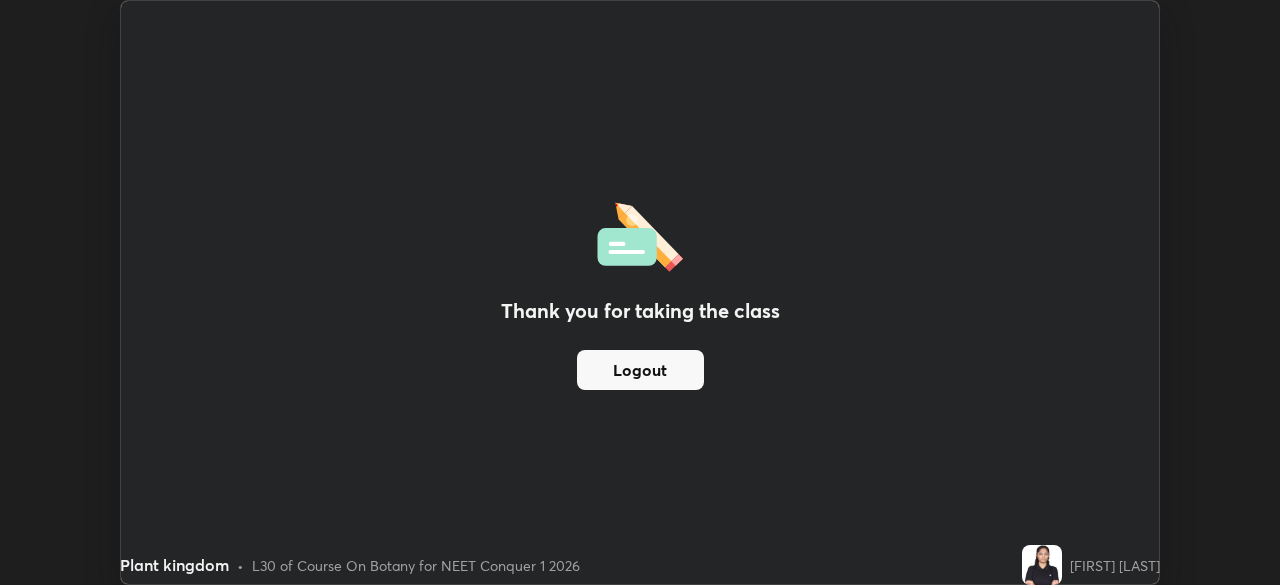 click on "Logout" at bounding box center [640, 370] 